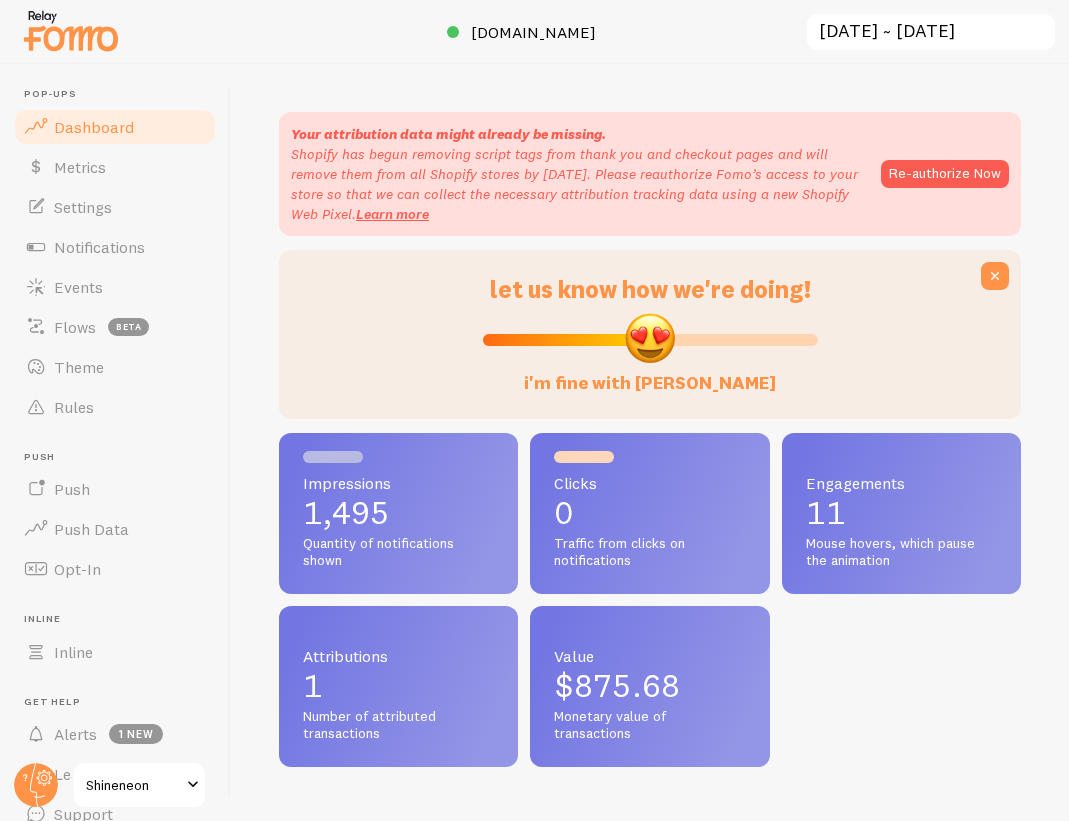 scroll, scrollTop: 0, scrollLeft: 0, axis: both 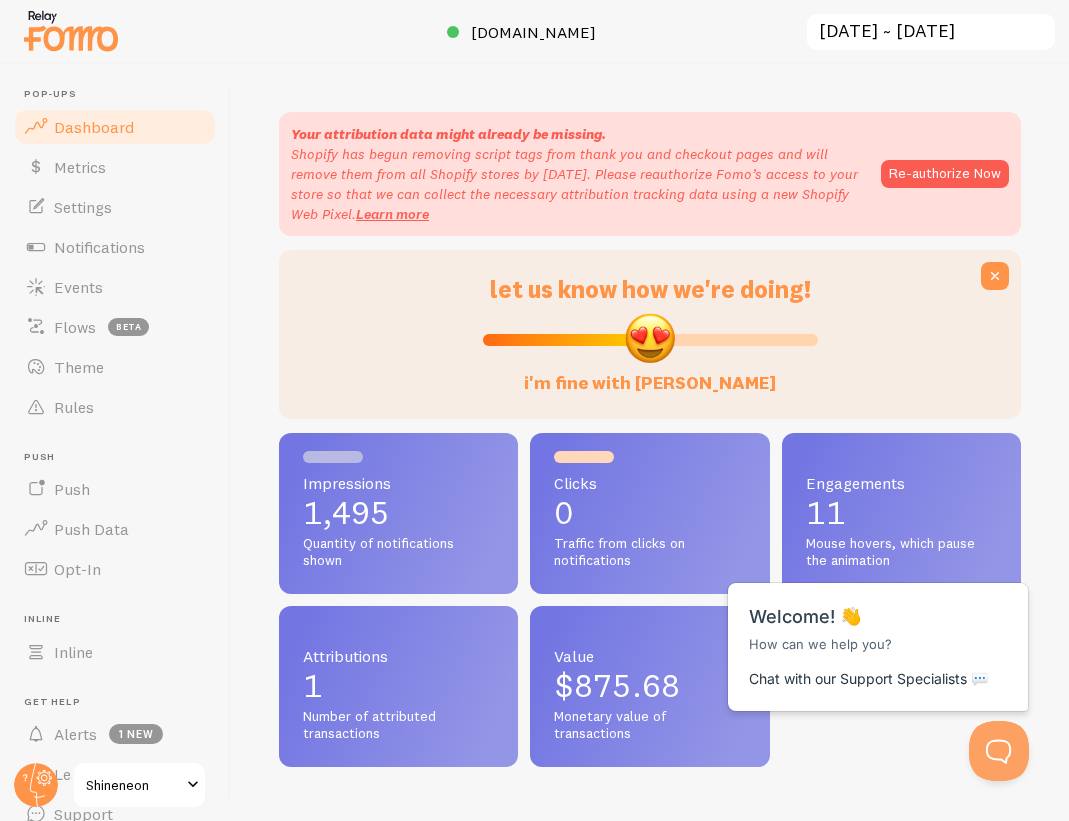 click on "[DATE] ~ [DATE]" at bounding box center [931, 32] 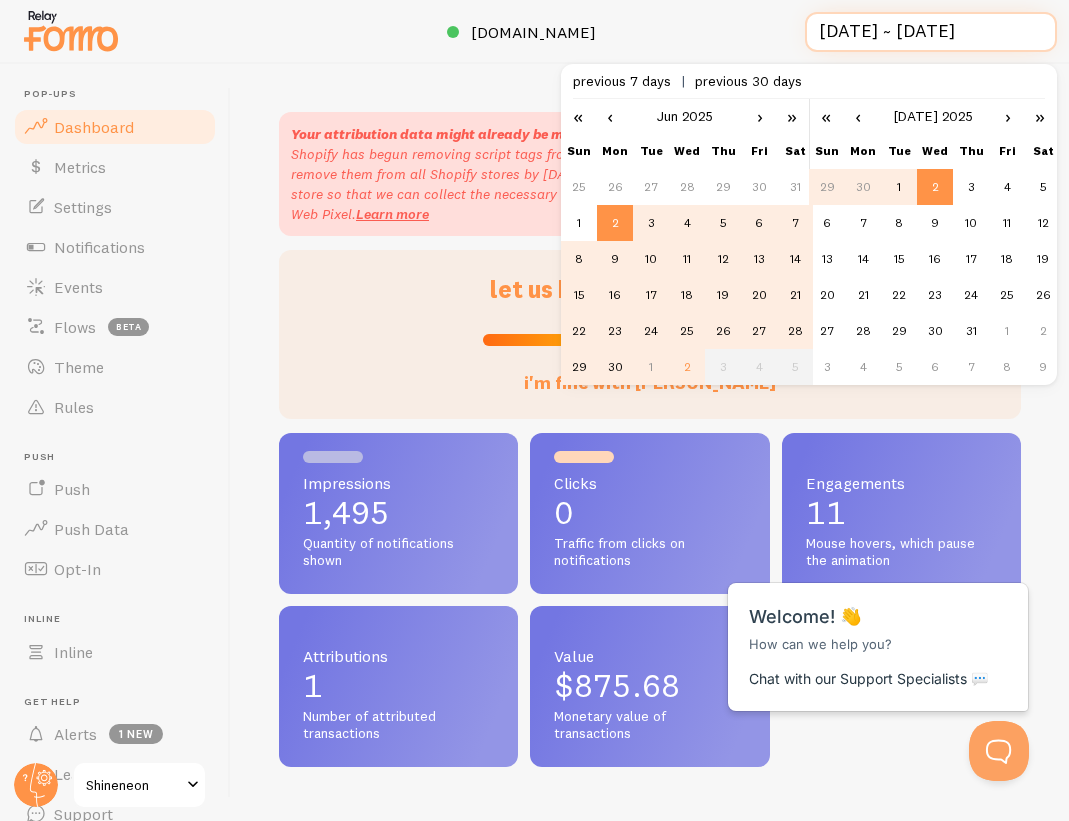 scroll, scrollTop: 0, scrollLeft: 2, axis: horizontal 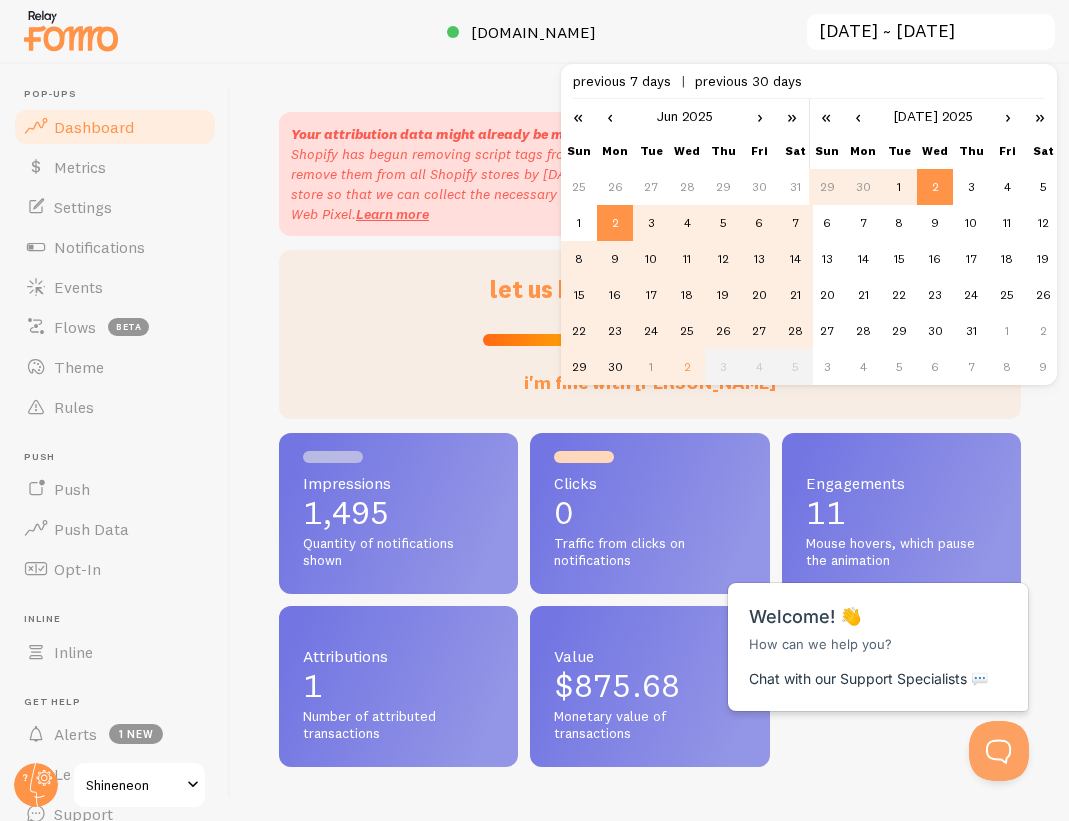click on "‹" at bounding box center [610, 116] 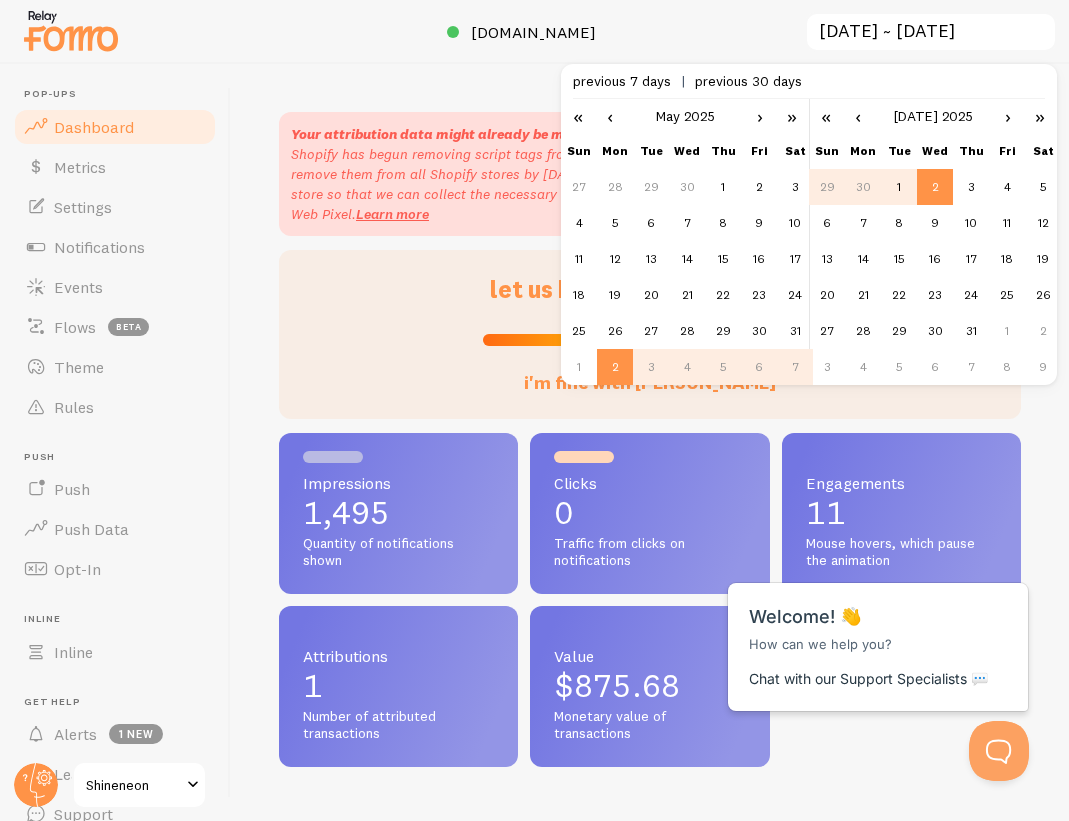 click on "‹" at bounding box center [610, 116] 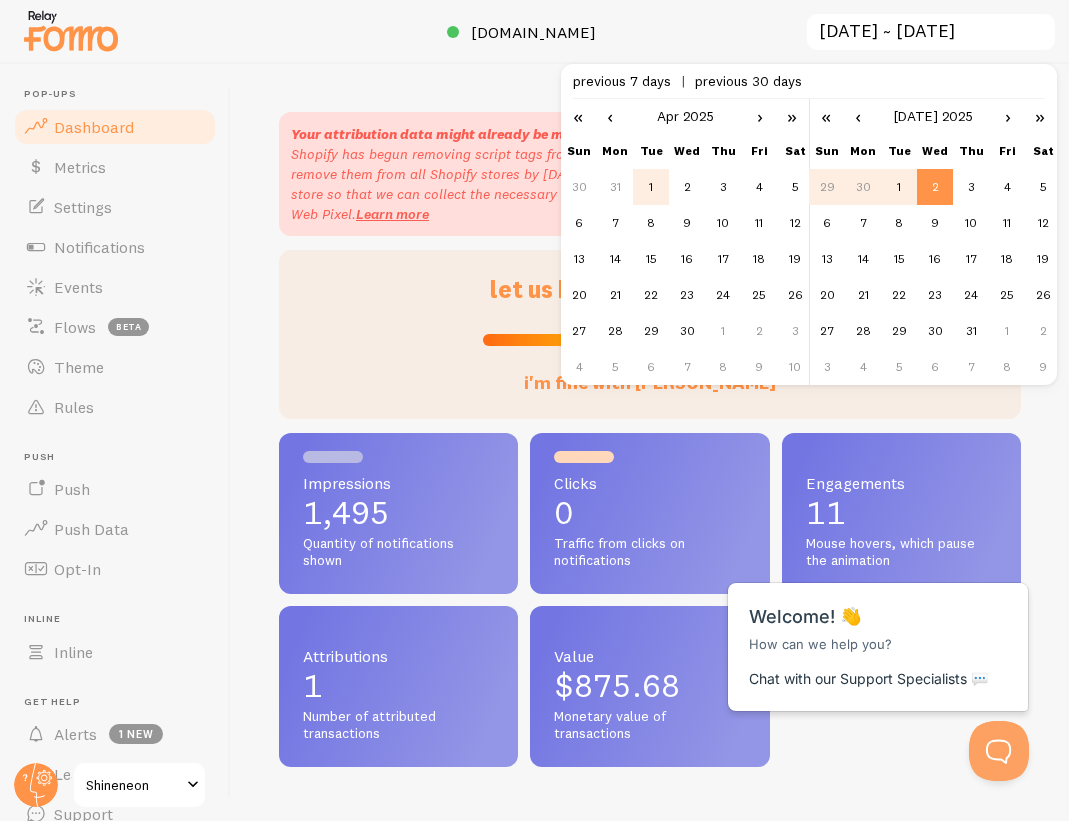click on "1" at bounding box center (651, 187) 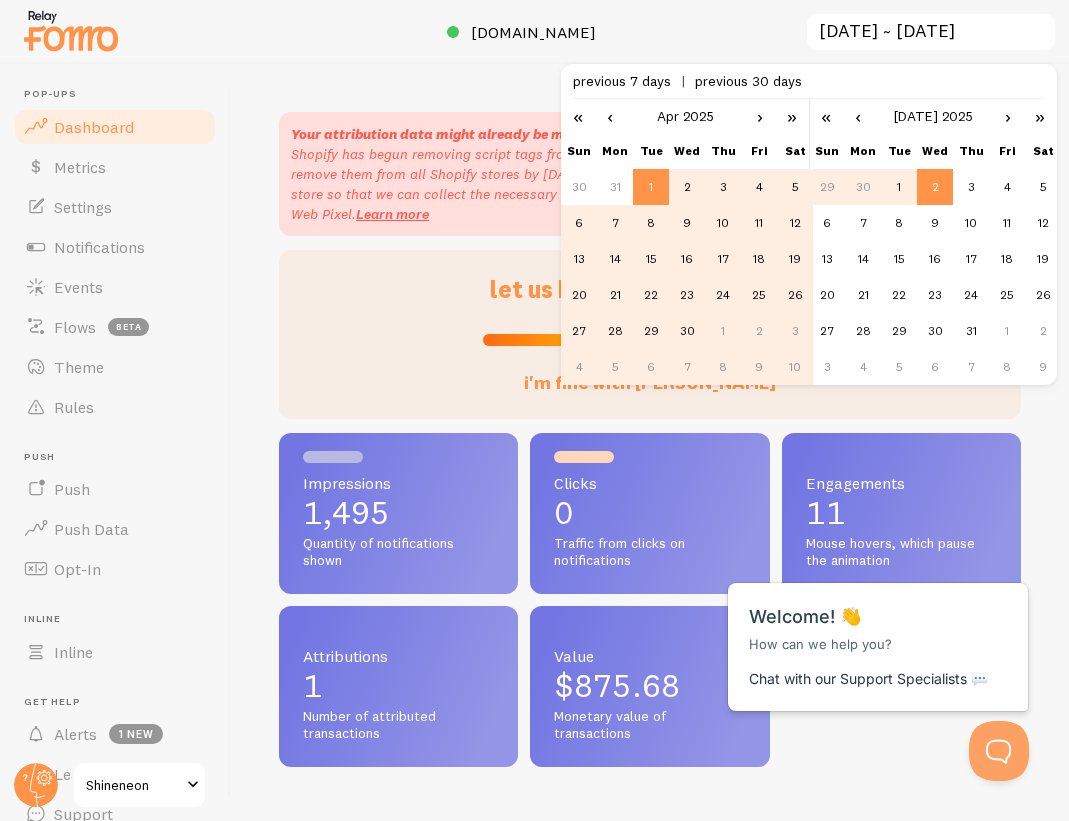 scroll, scrollTop: 0, scrollLeft: 0, axis: both 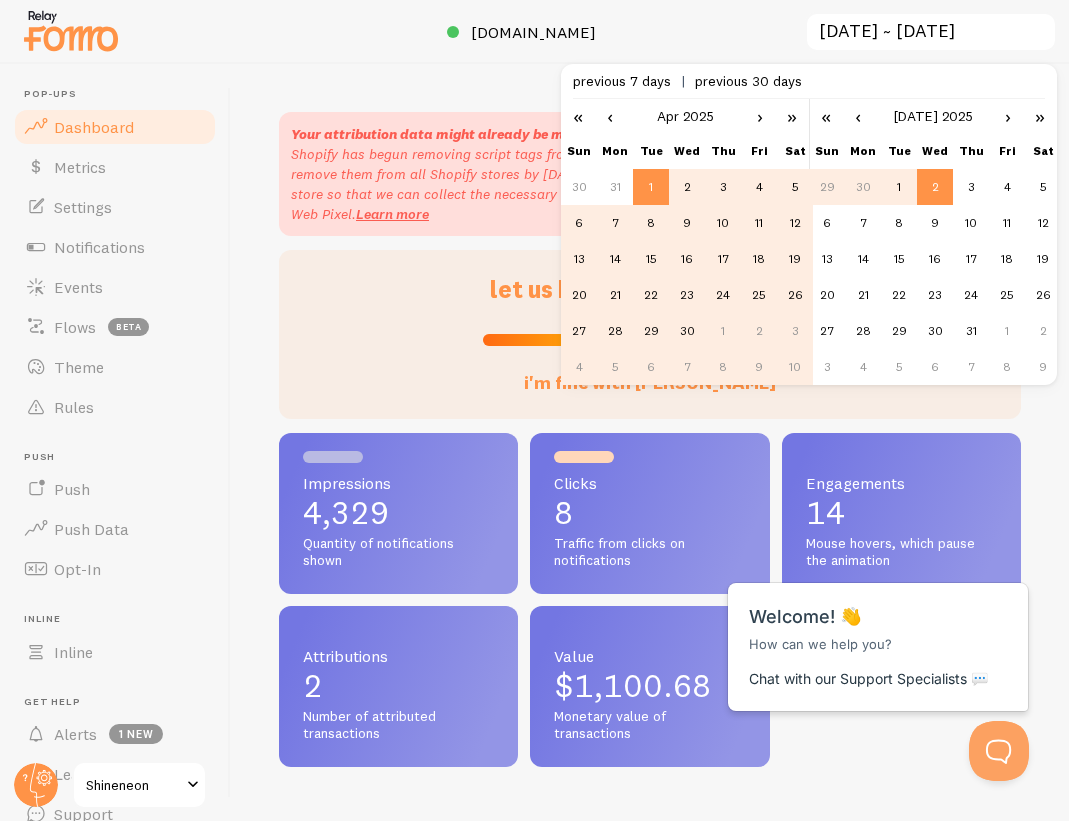 click on "previous 7 days previous 30 days" at bounding box center [809, 81] 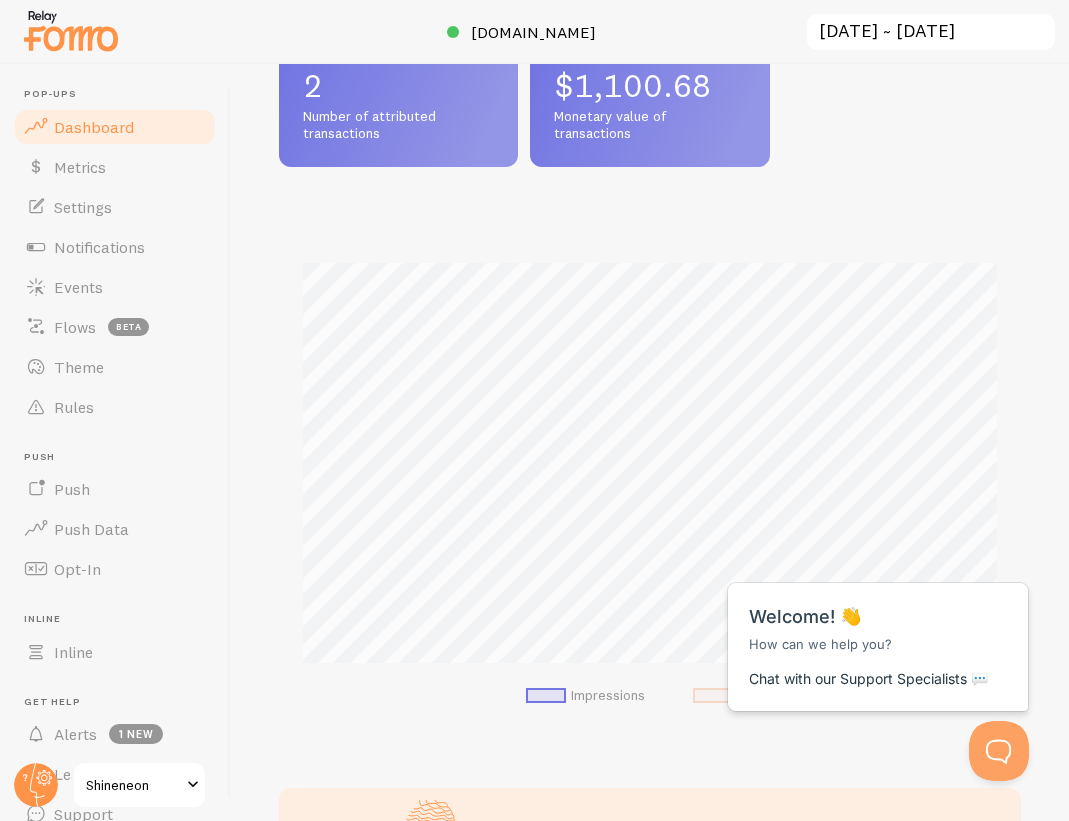 scroll, scrollTop: 1080, scrollLeft: 0, axis: vertical 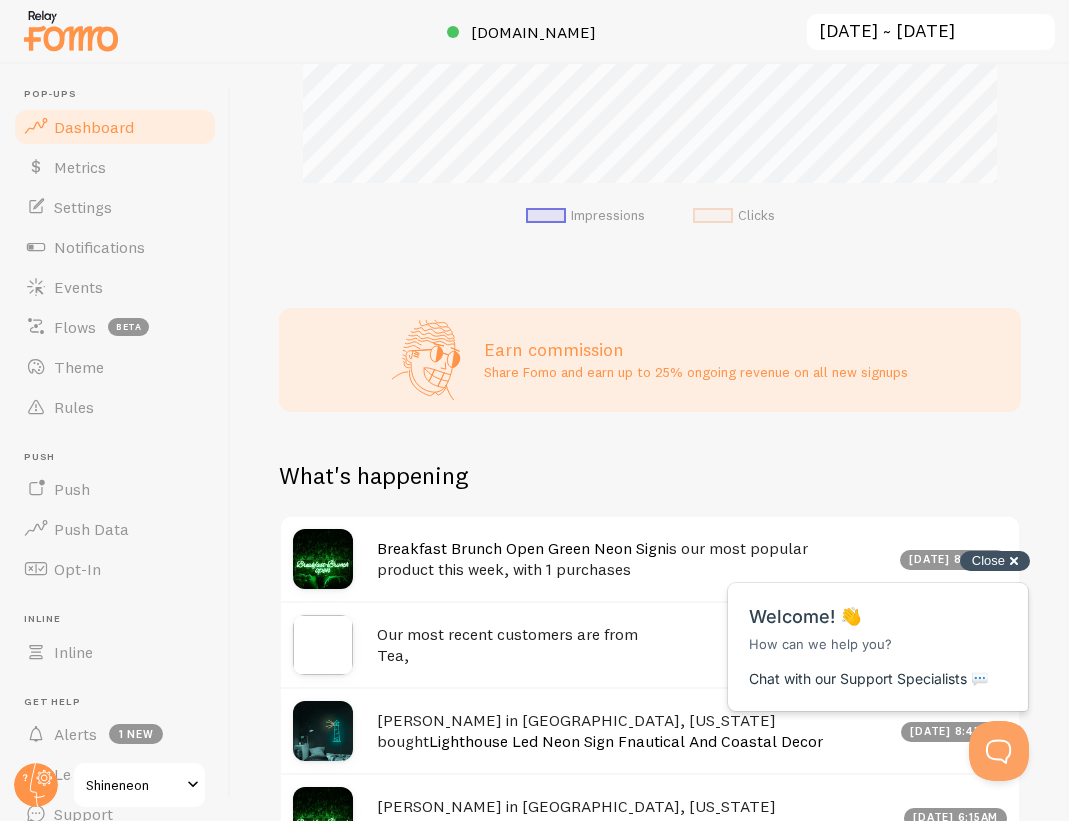 click on "Close cross-small" at bounding box center [995, 561] 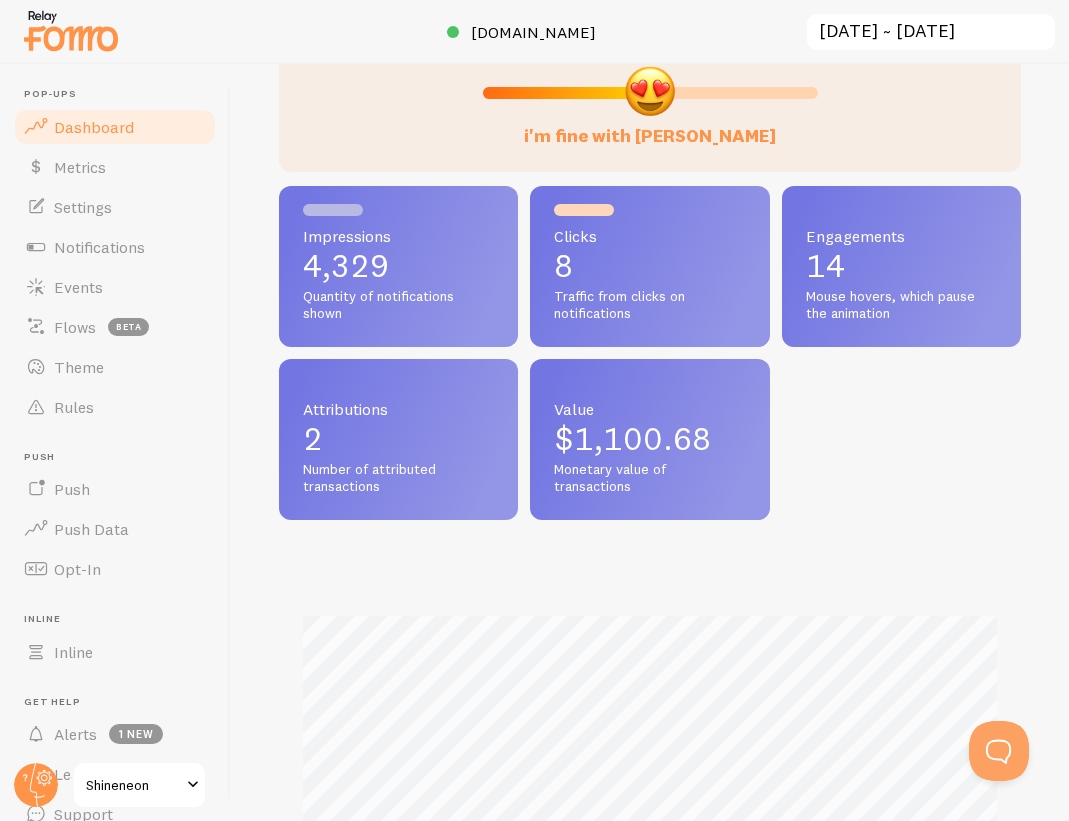 scroll, scrollTop: 68, scrollLeft: 0, axis: vertical 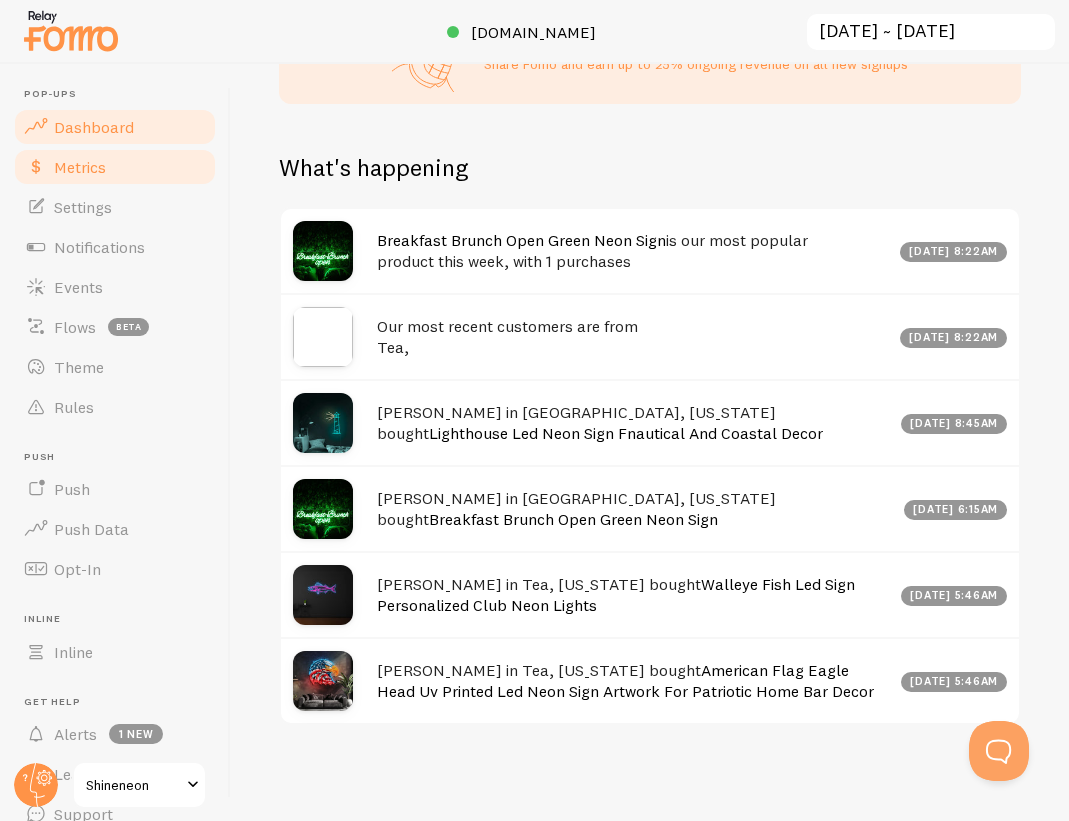 click on "Metrics" at bounding box center (115, 167) 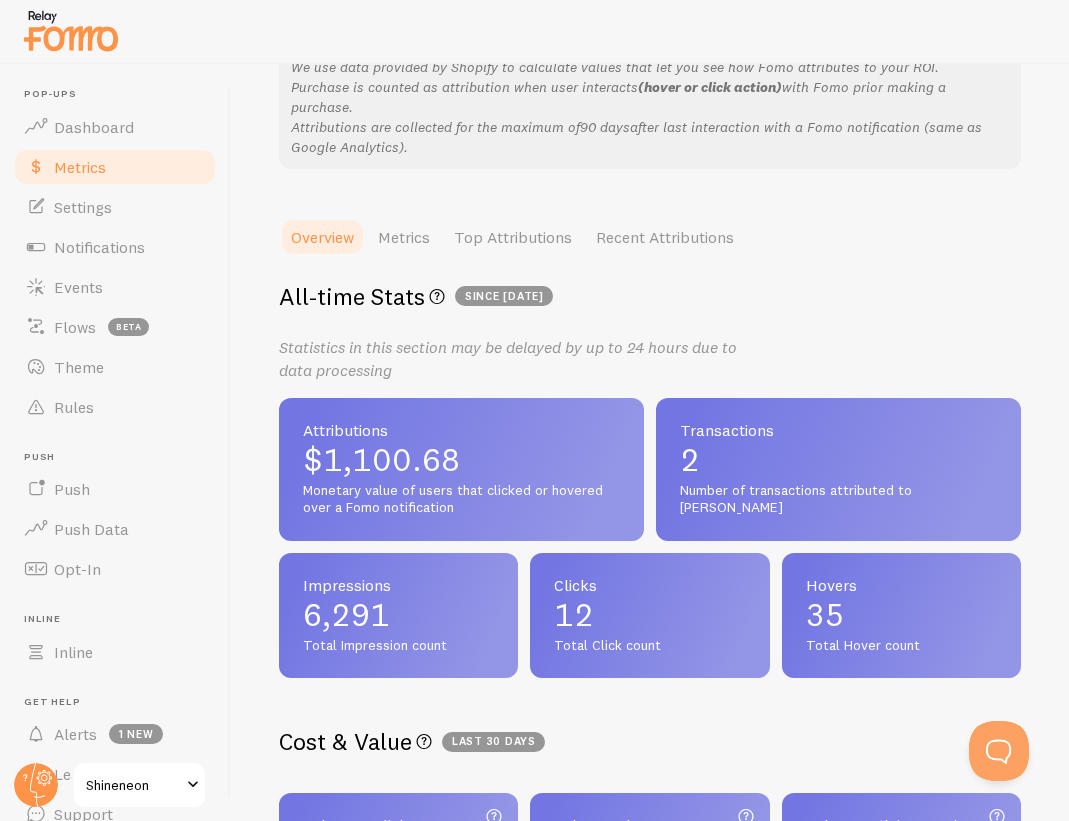 scroll, scrollTop: 185, scrollLeft: 0, axis: vertical 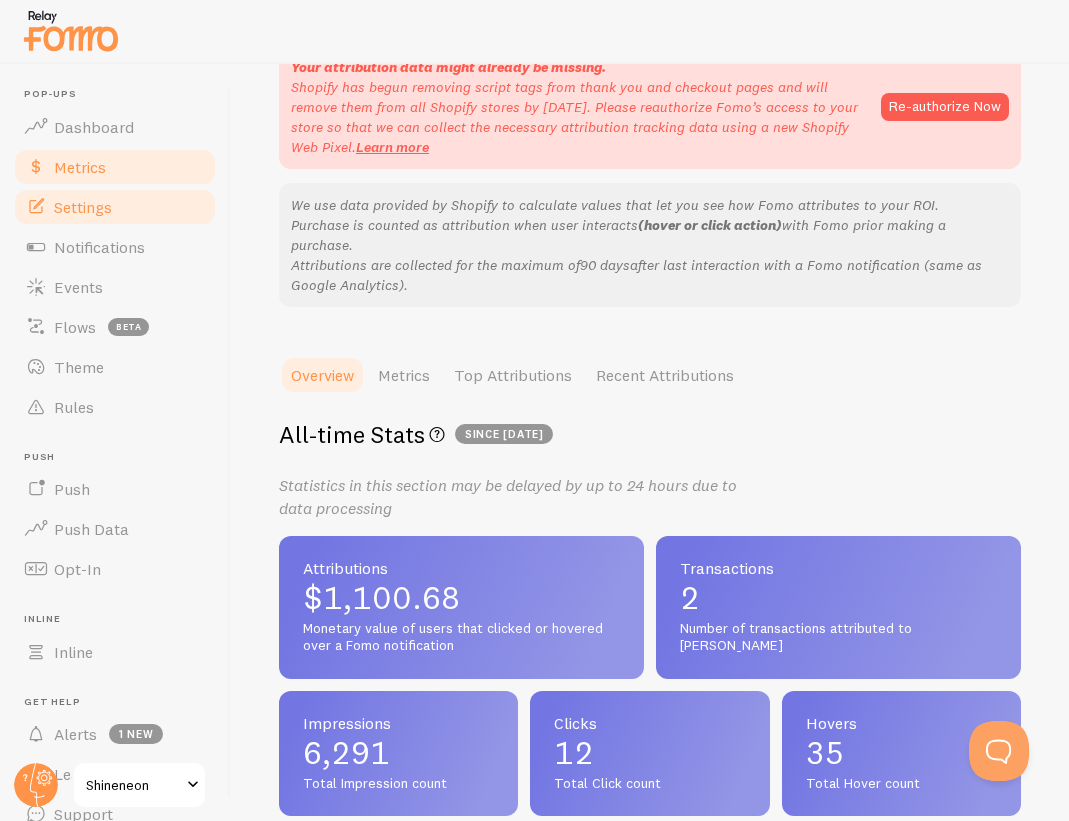 click on "Settings" at bounding box center (83, 207) 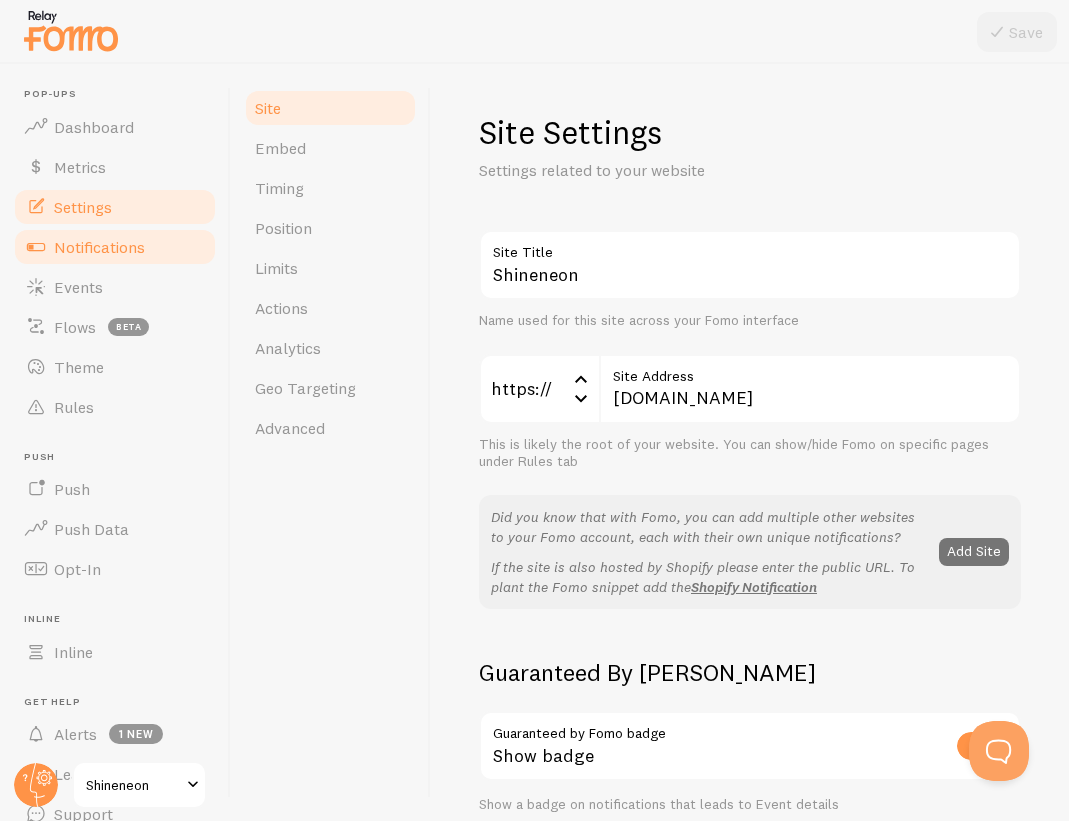 click on "Notifications" at bounding box center [115, 247] 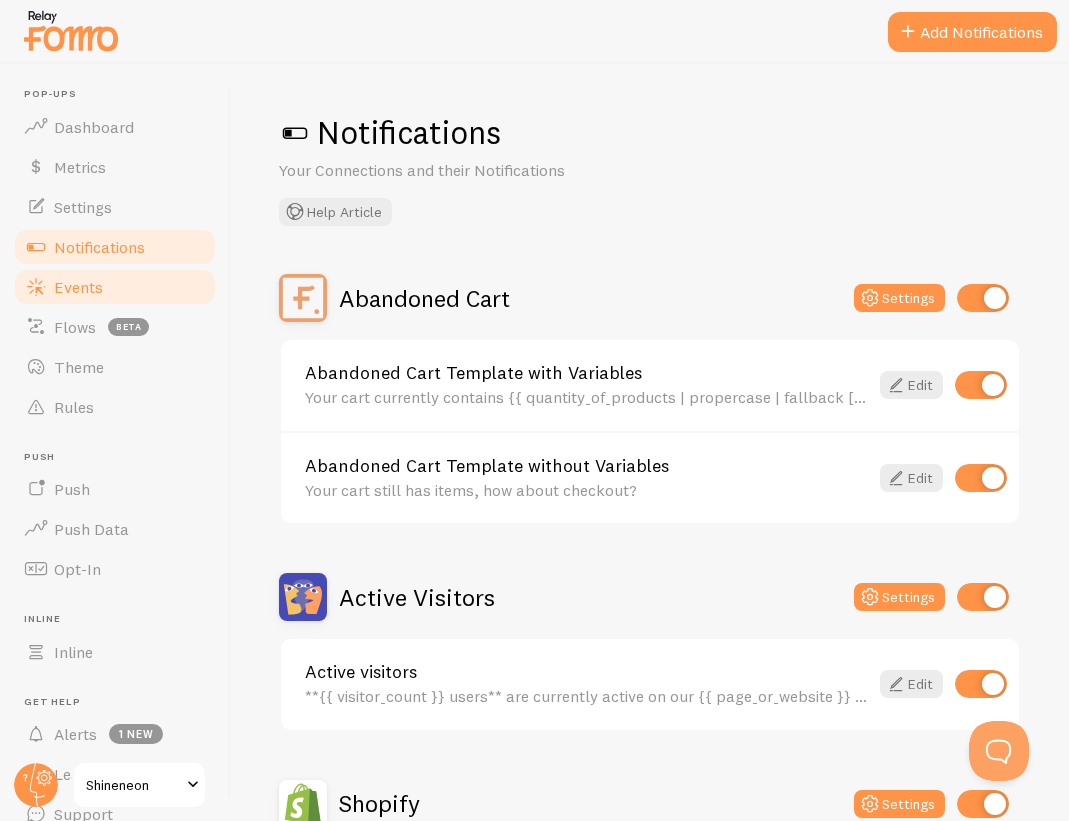 click on "Events" at bounding box center [115, 287] 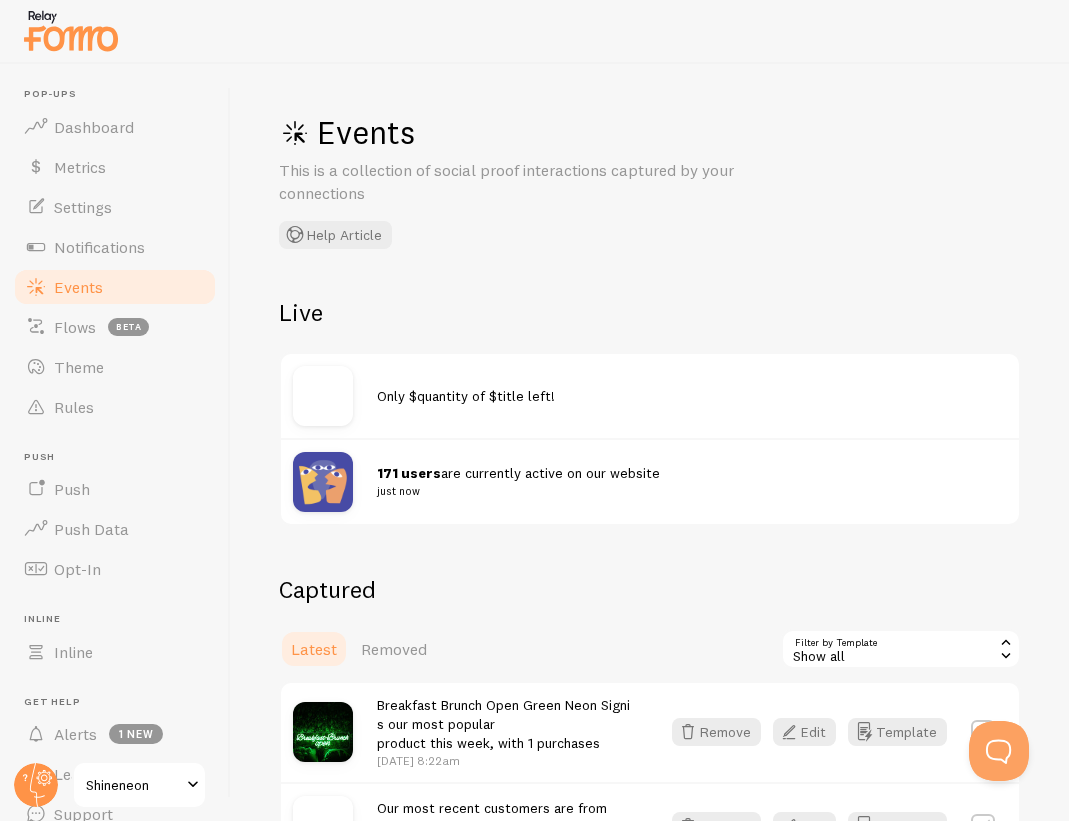 scroll, scrollTop: 85, scrollLeft: 0, axis: vertical 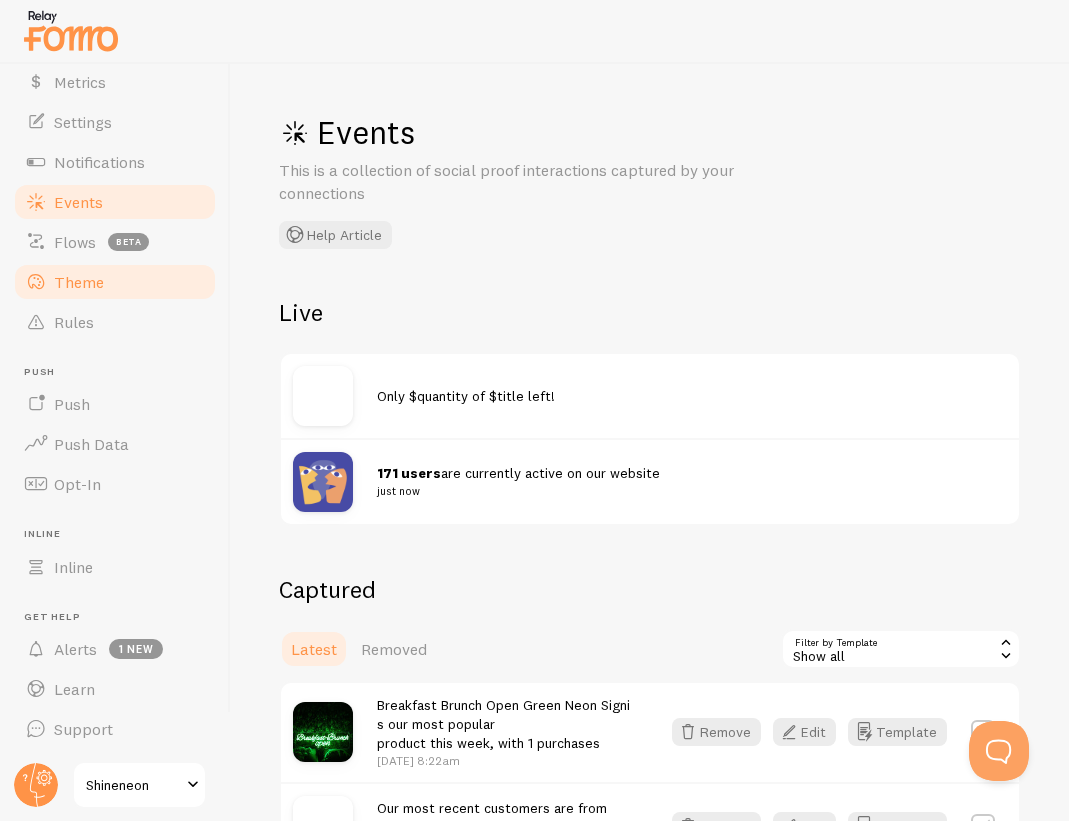 click on "Theme" at bounding box center [79, 282] 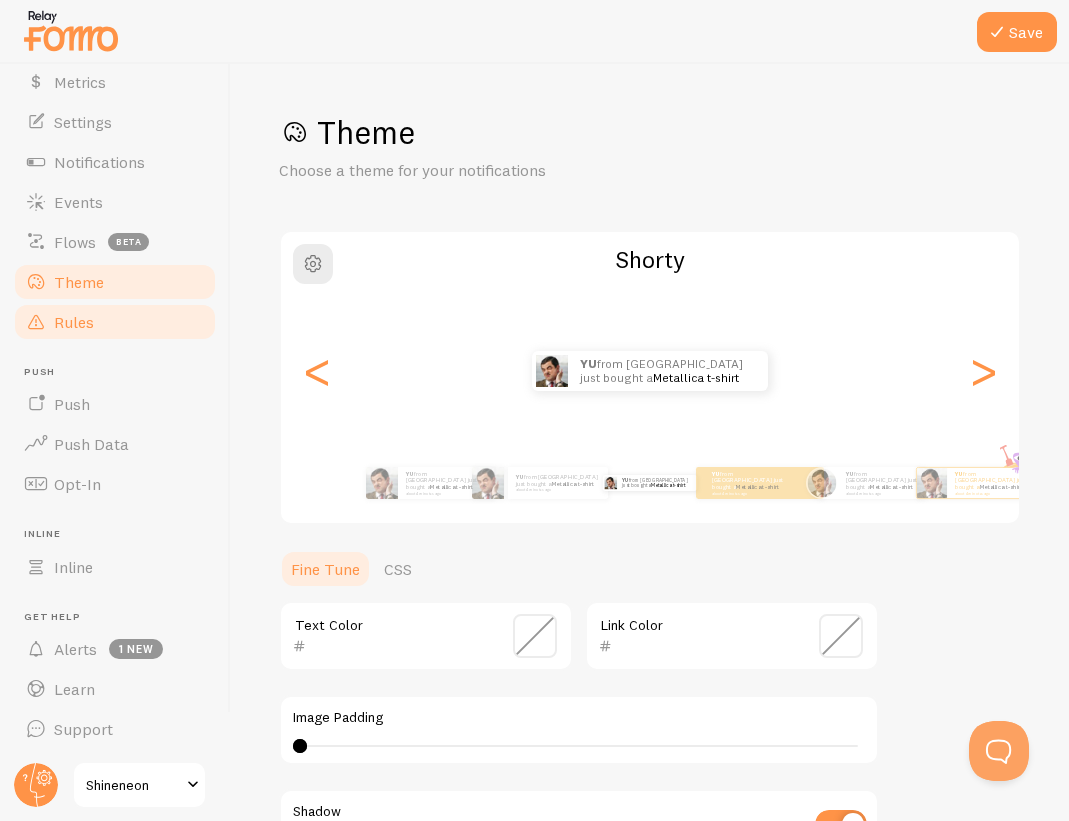 click on "Rules" at bounding box center [74, 322] 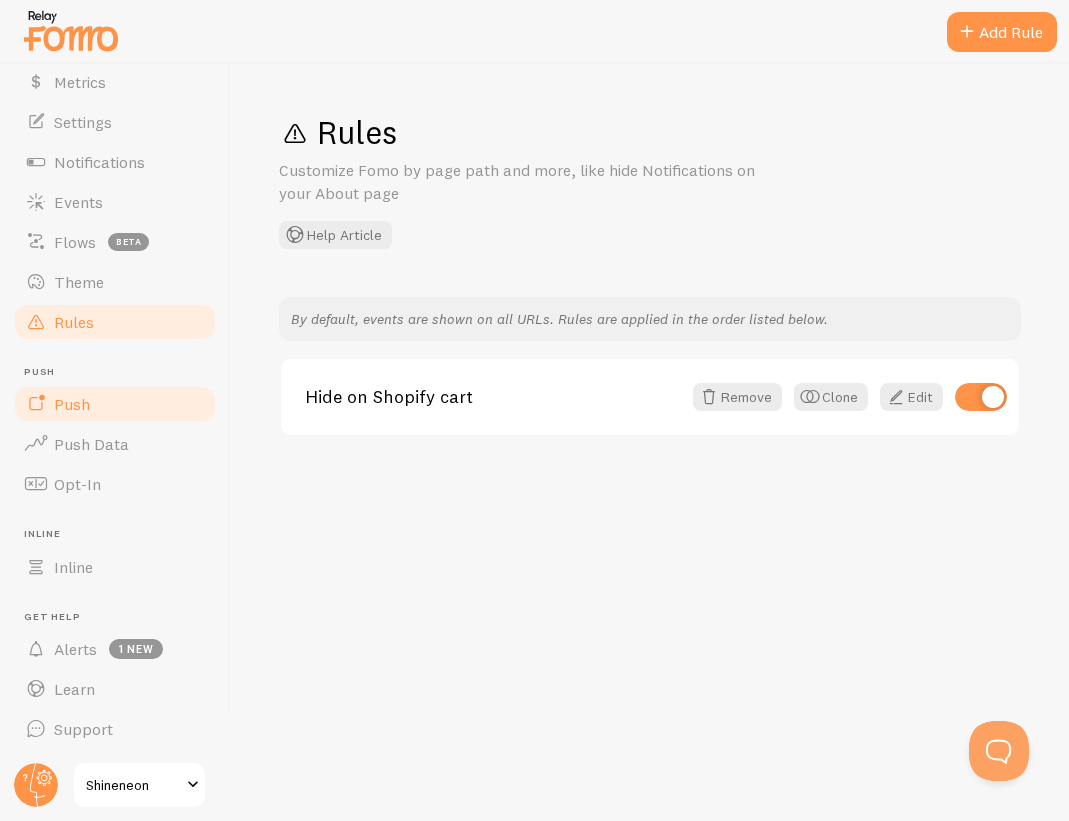 click on "Push" at bounding box center (72, 404) 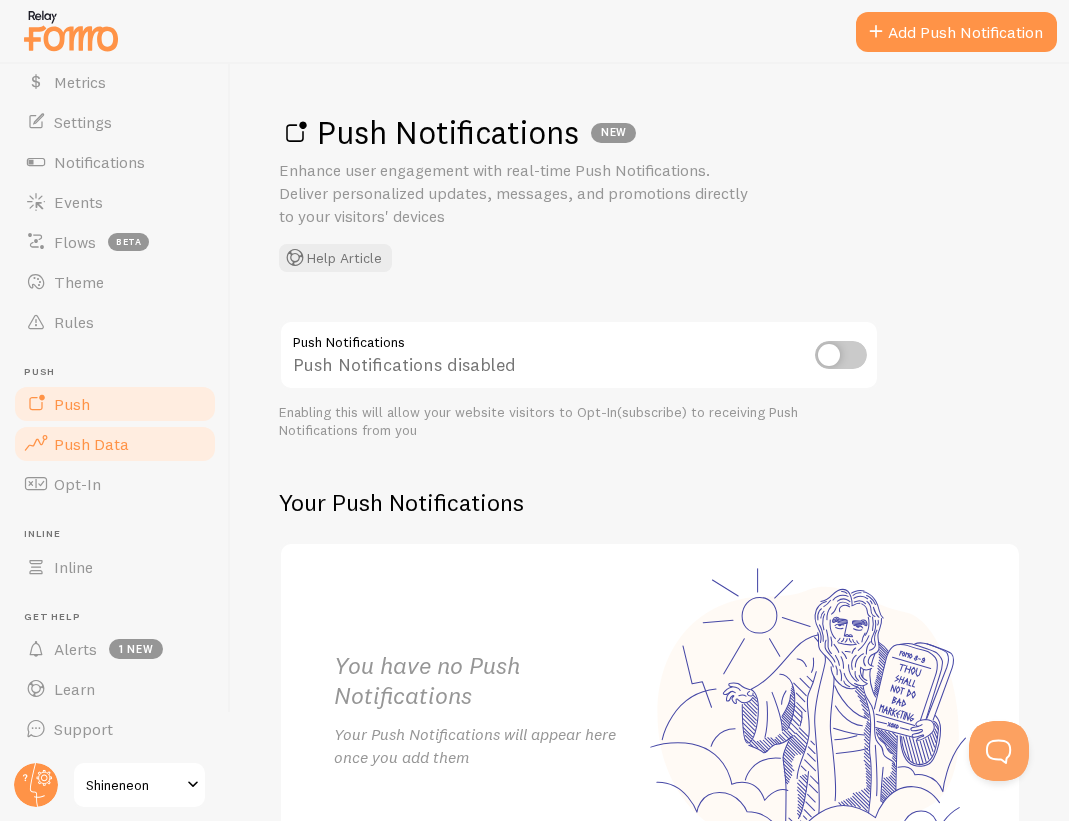 click on "Push Data" at bounding box center [91, 444] 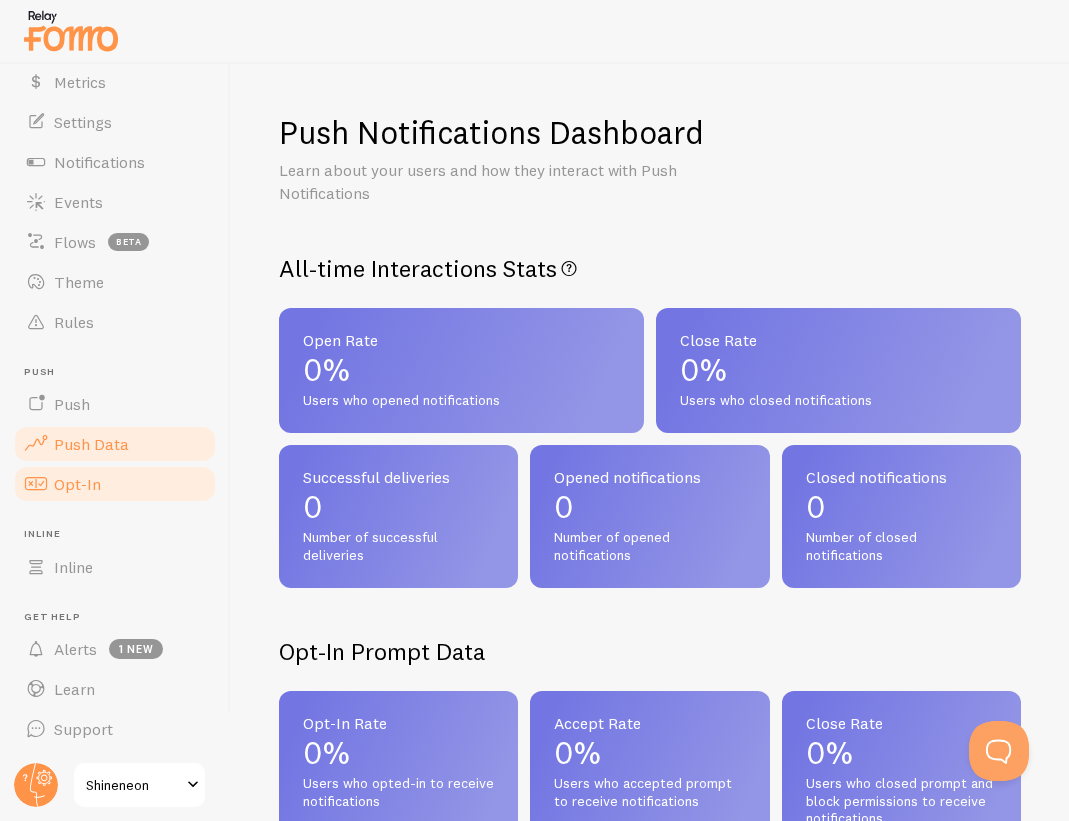 click on "Opt-In" at bounding box center (77, 484) 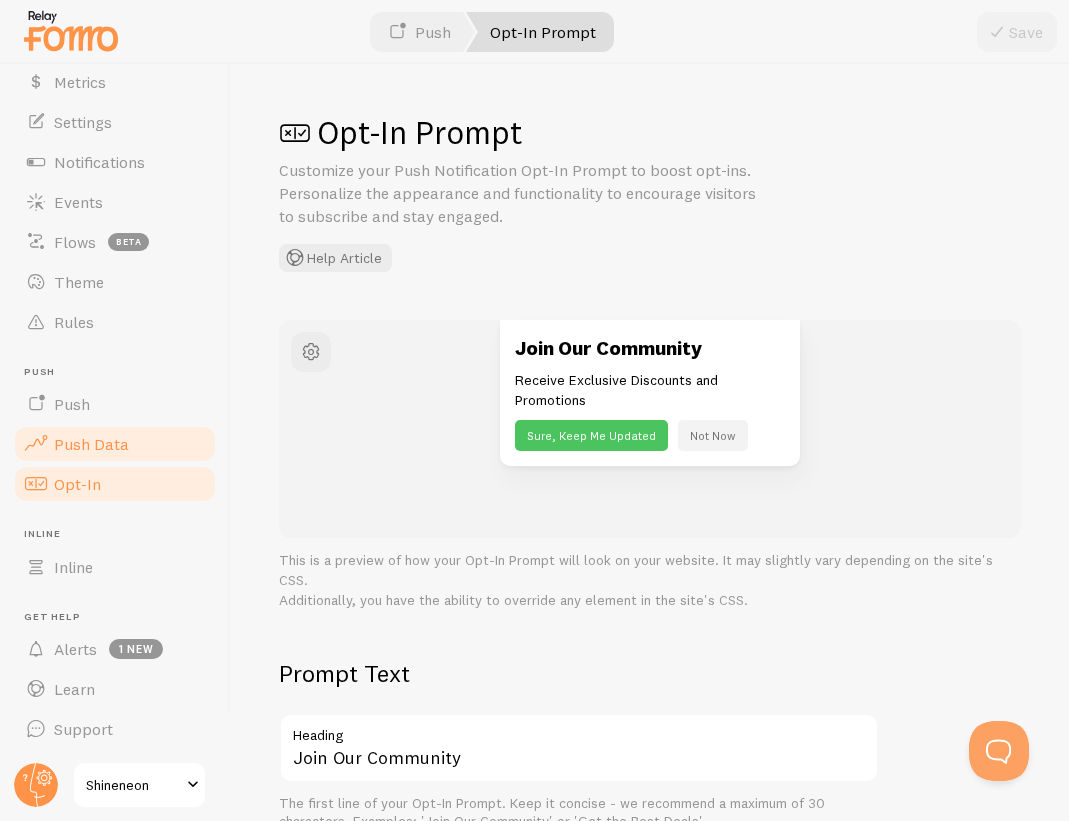 click on "Push Data" at bounding box center [115, 444] 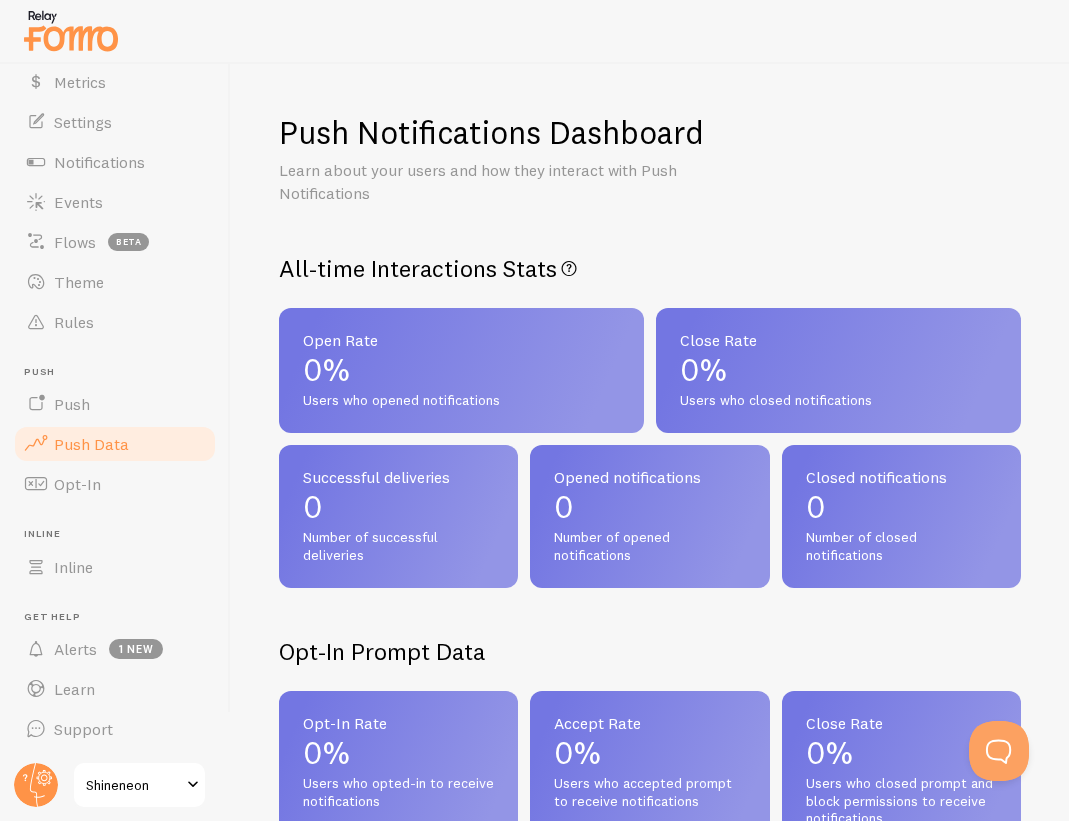 scroll, scrollTop: 480, scrollLeft: 0, axis: vertical 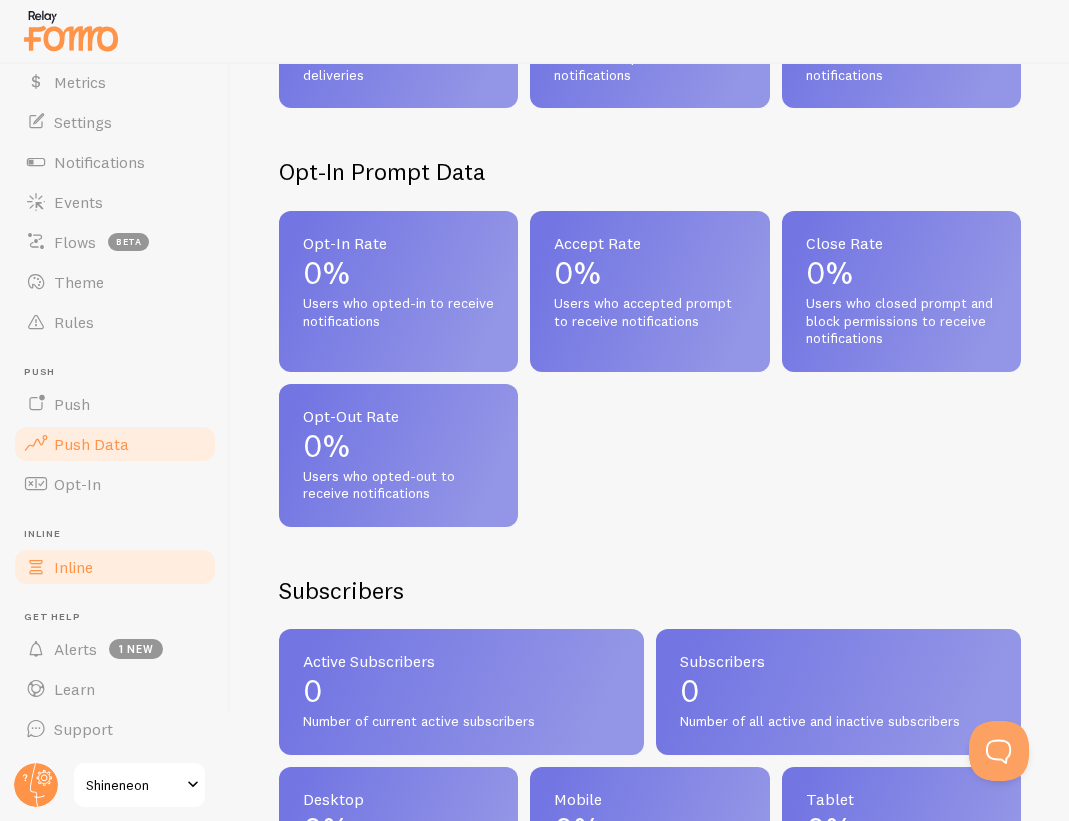 click on "Inline" at bounding box center (73, 567) 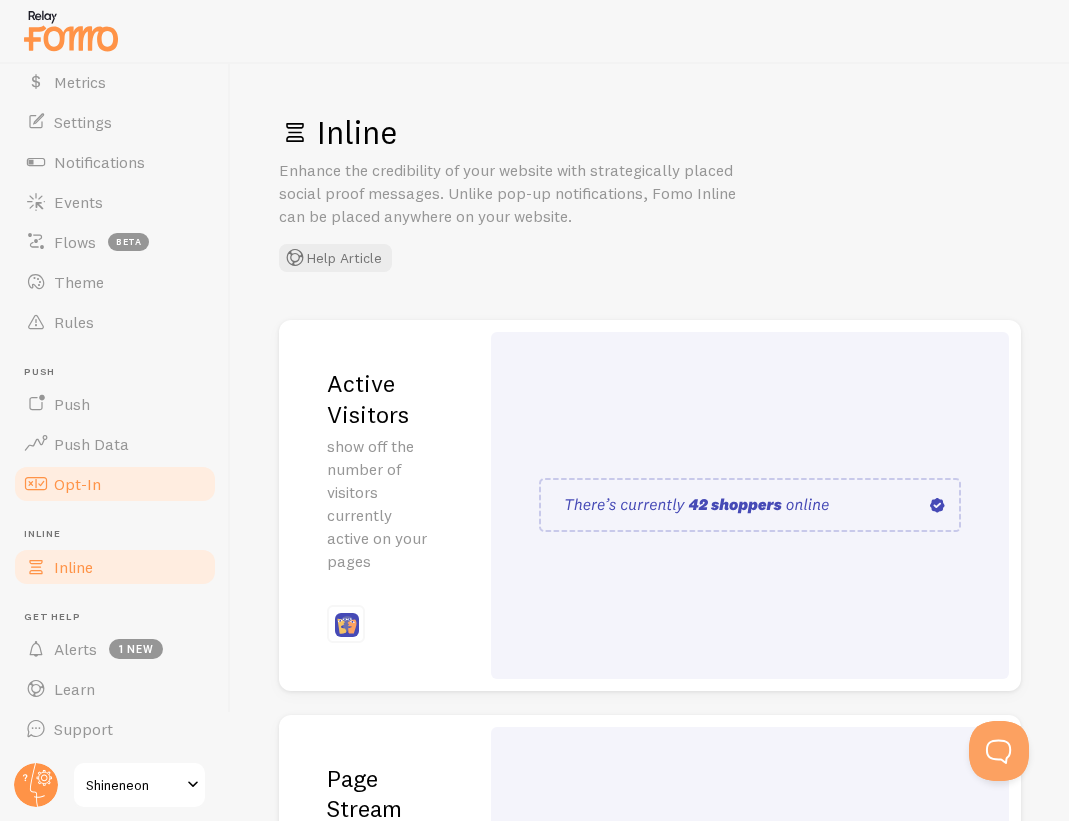 click on "Opt-In" at bounding box center (77, 484) 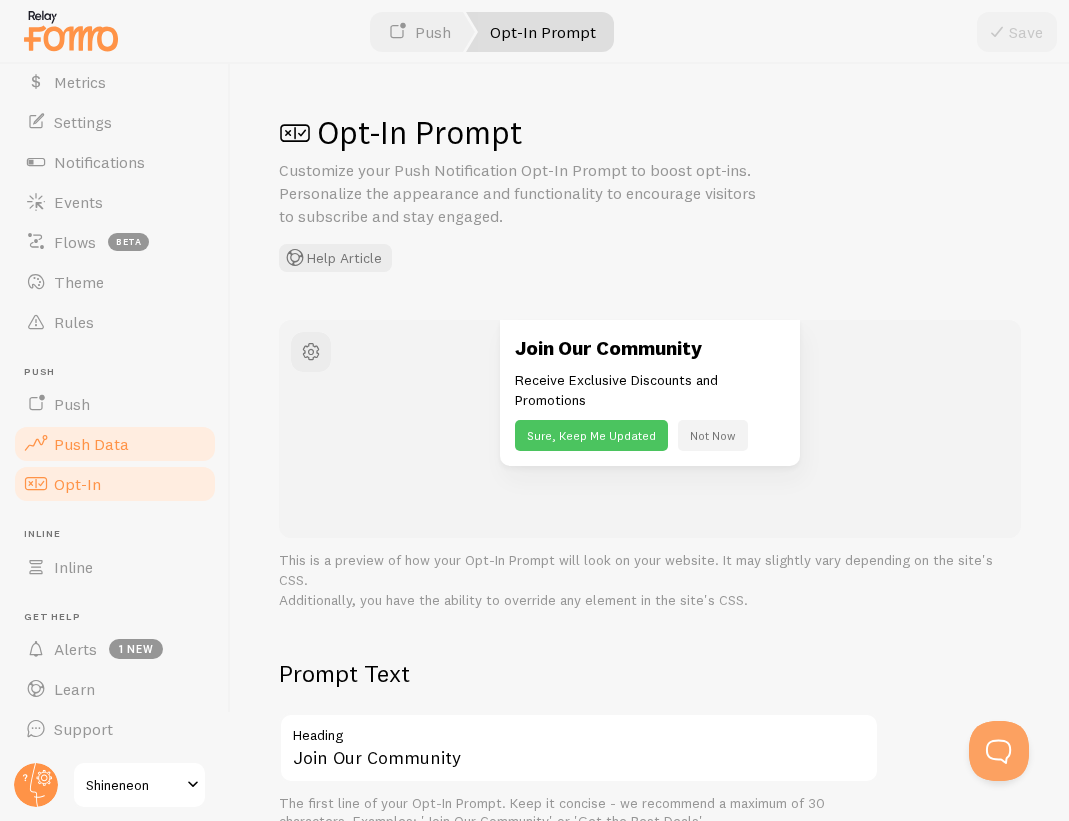 click on "Push Data" at bounding box center (91, 444) 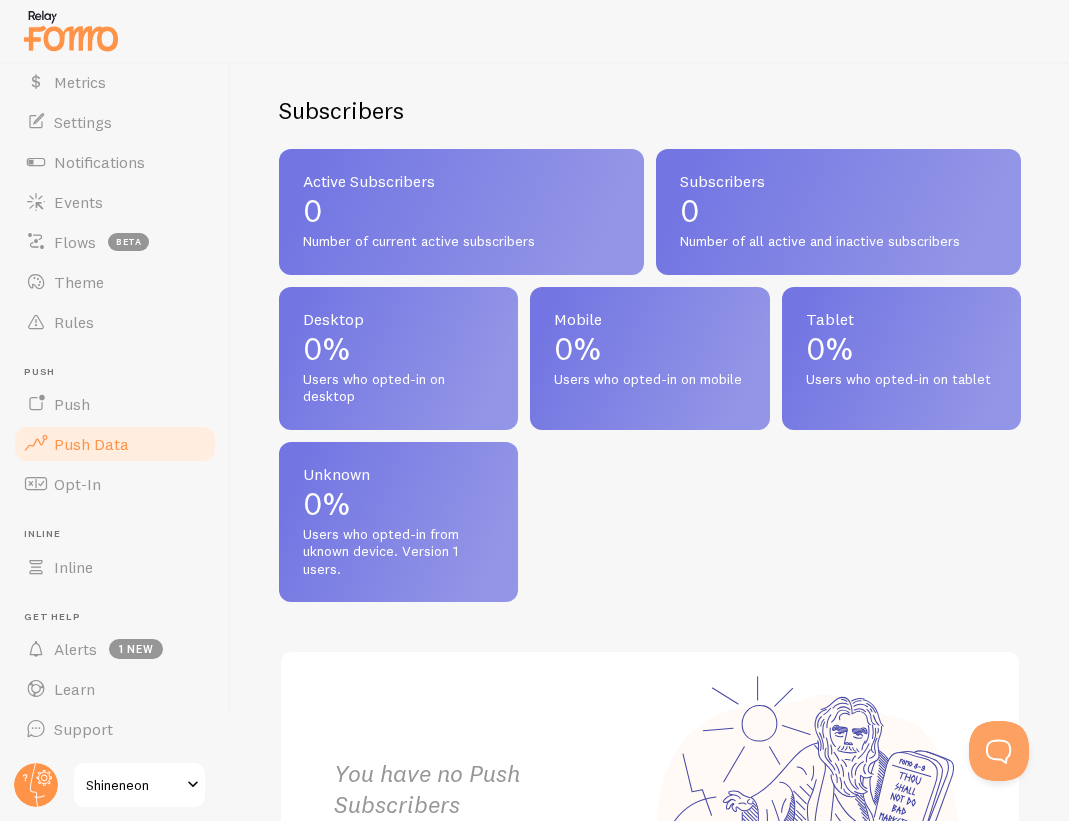 scroll, scrollTop: 1232, scrollLeft: 0, axis: vertical 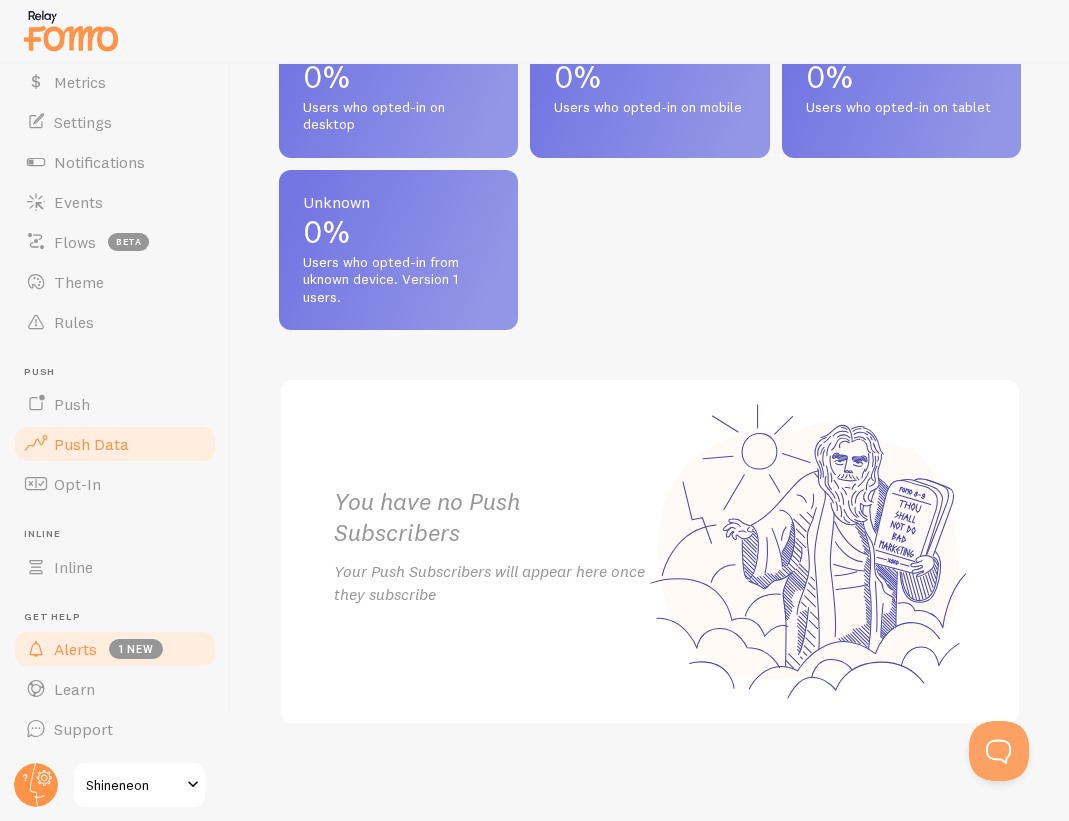 click on "Alerts" at bounding box center (75, 649) 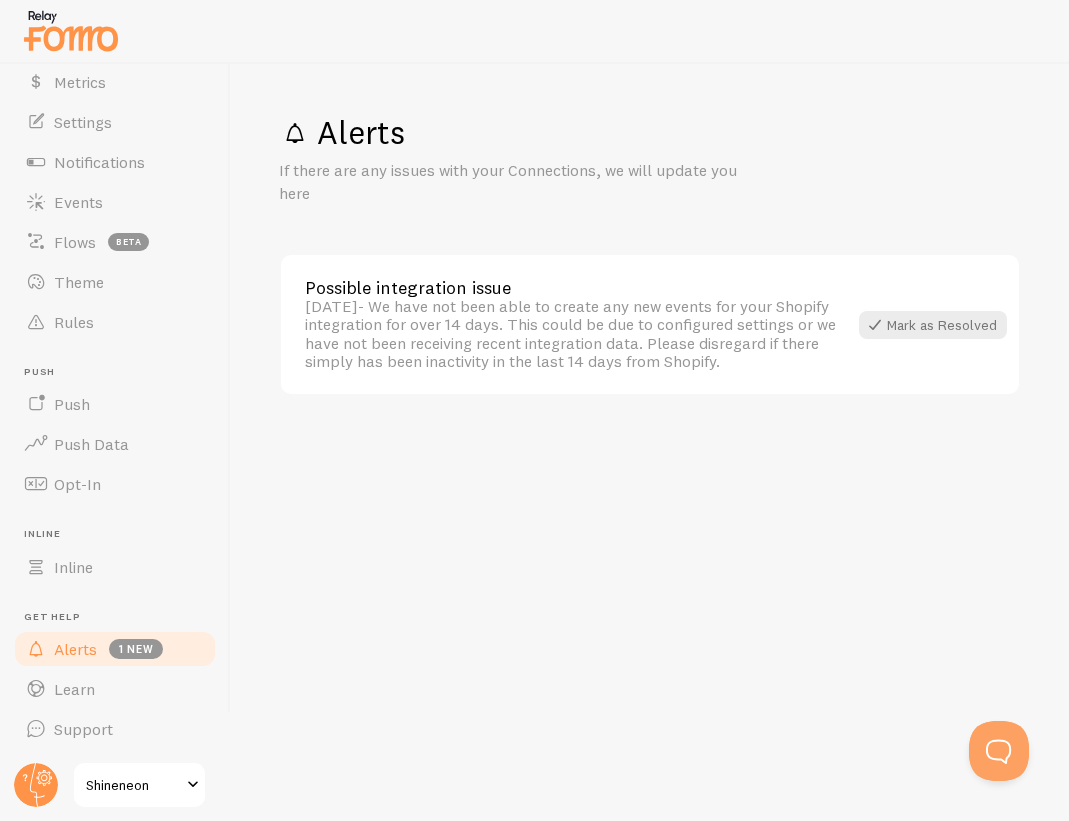click on "Alerts
If there are any issues with your Connections, we will update you here
Possible integration issue
[DATE]
- We have not been able to create any new events for your Shopify integration for over 14 days. This could be due to configured settings or we have not been receiving recent integration data. Please disregard if there simply has been inactivity in the last 14 days from Shopify.
[PERSON_NAME] as Resolved" at bounding box center [650, 442] 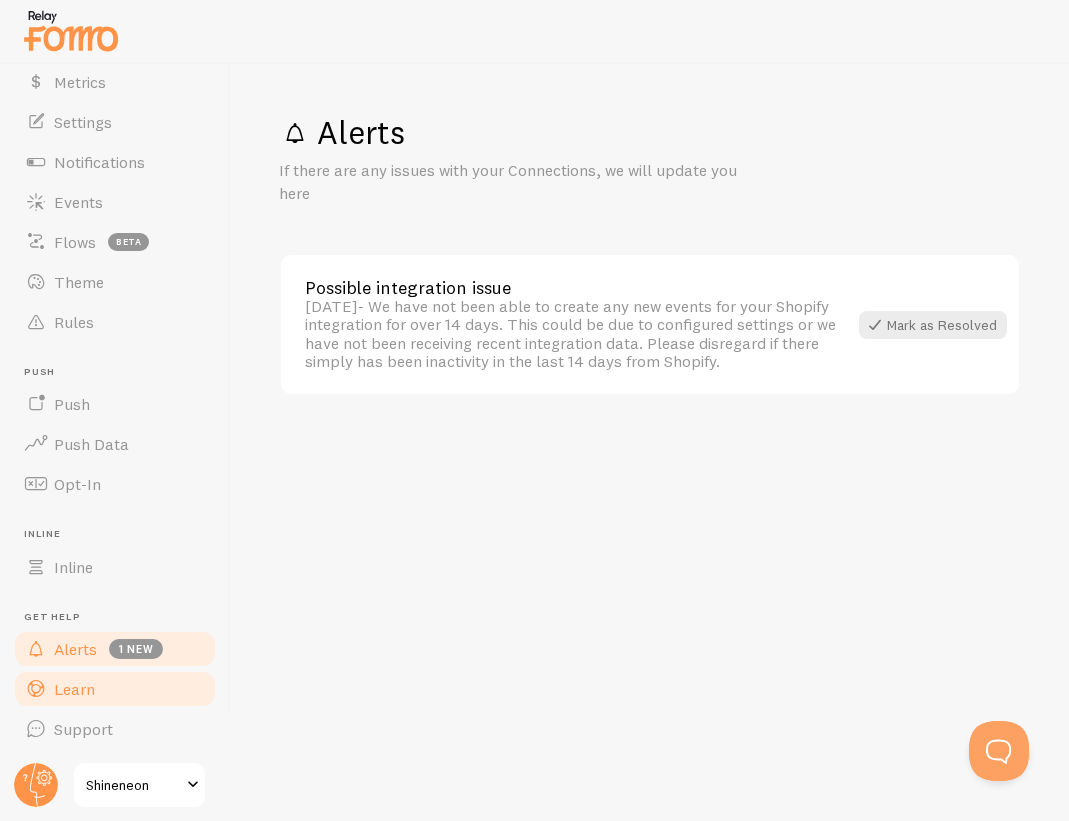 click on "Learn" at bounding box center [115, 689] 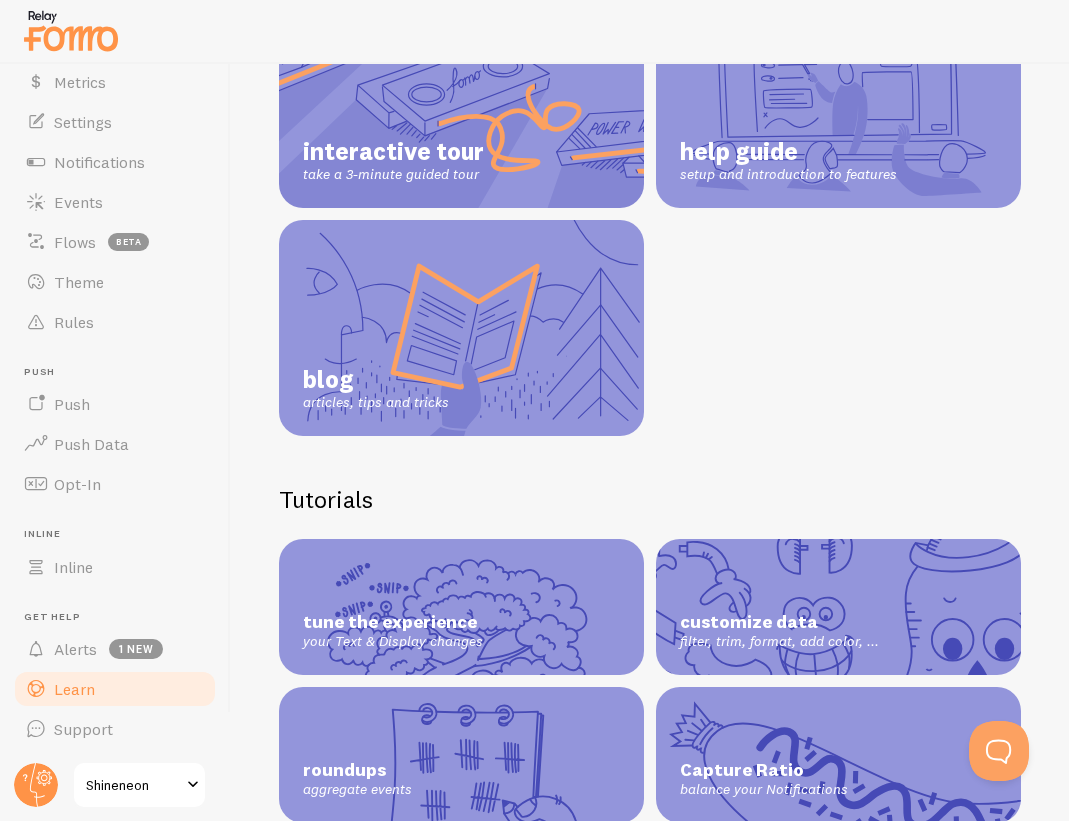 scroll, scrollTop: 460, scrollLeft: 0, axis: vertical 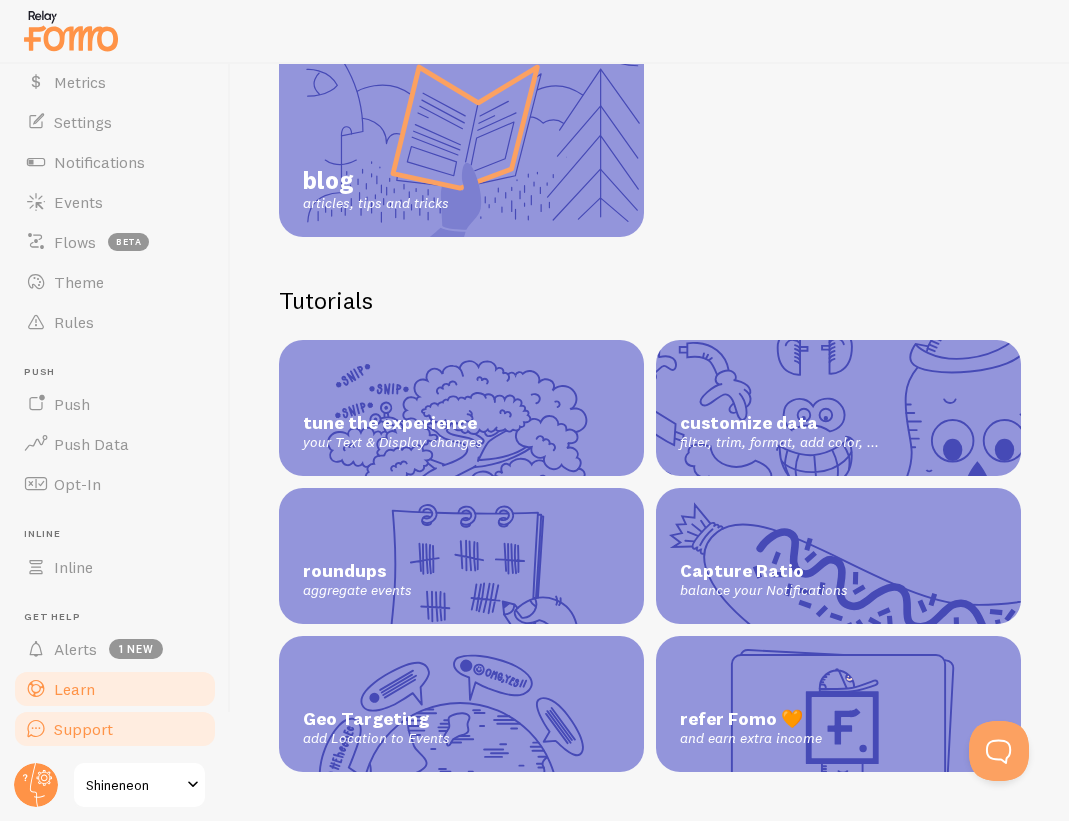 click on "Support" at bounding box center [115, 729] 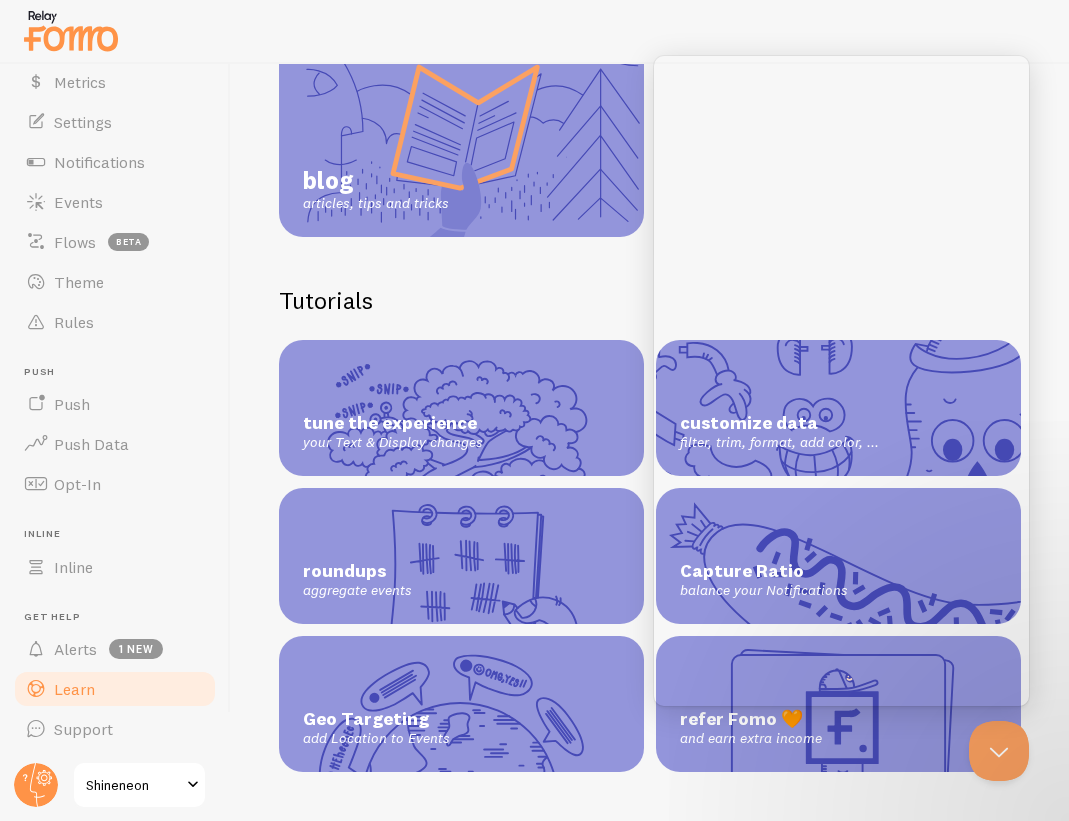 scroll, scrollTop: 340, scrollLeft: 0, axis: vertical 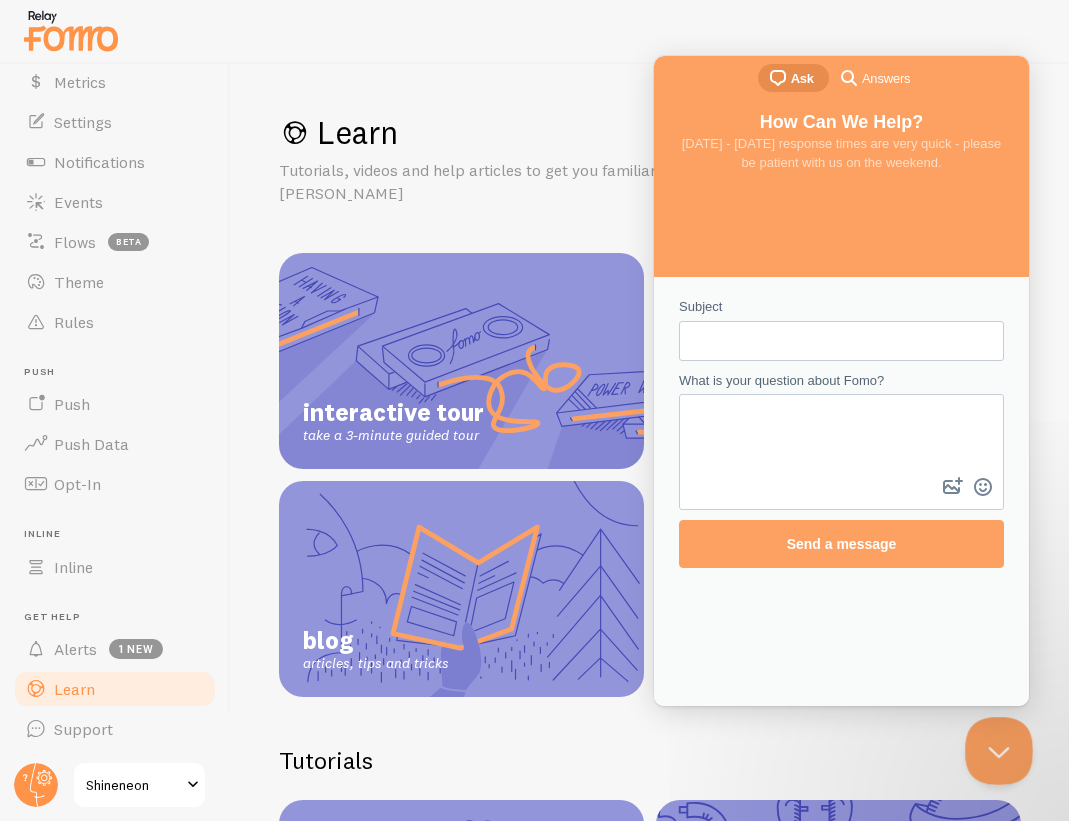 click at bounding box center [995, 747] 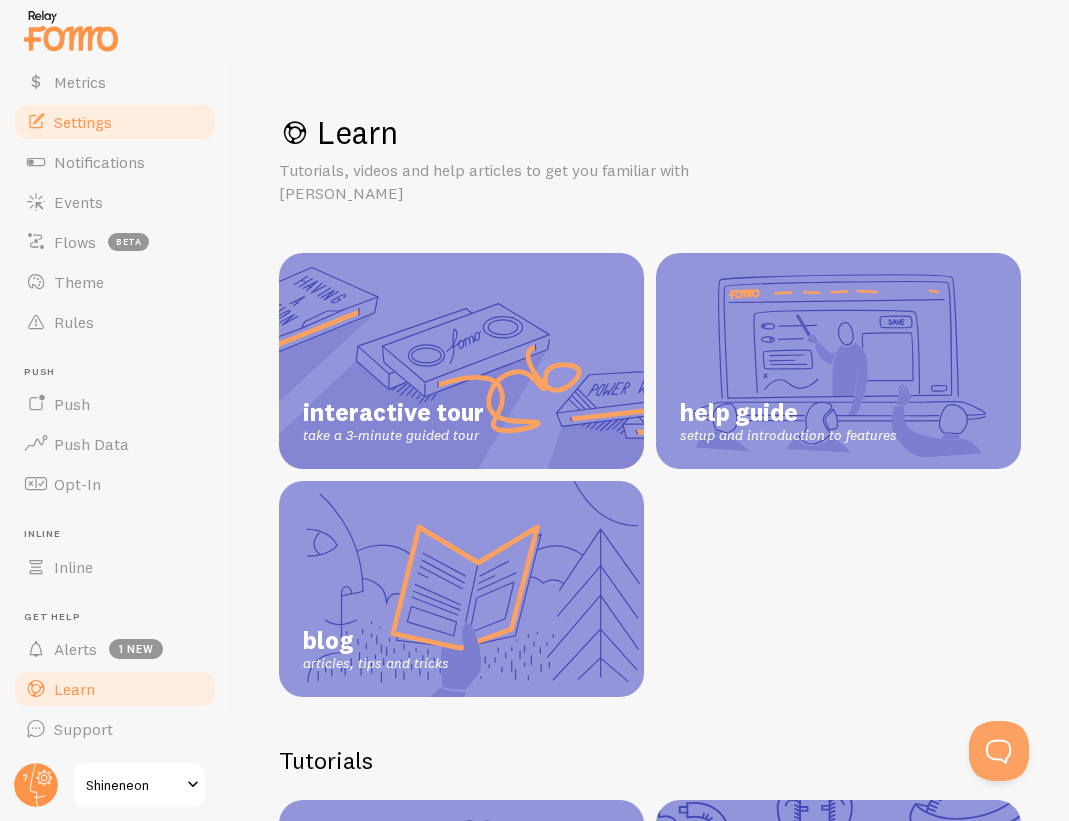 scroll, scrollTop: 0, scrollLeft: 0, axis: both 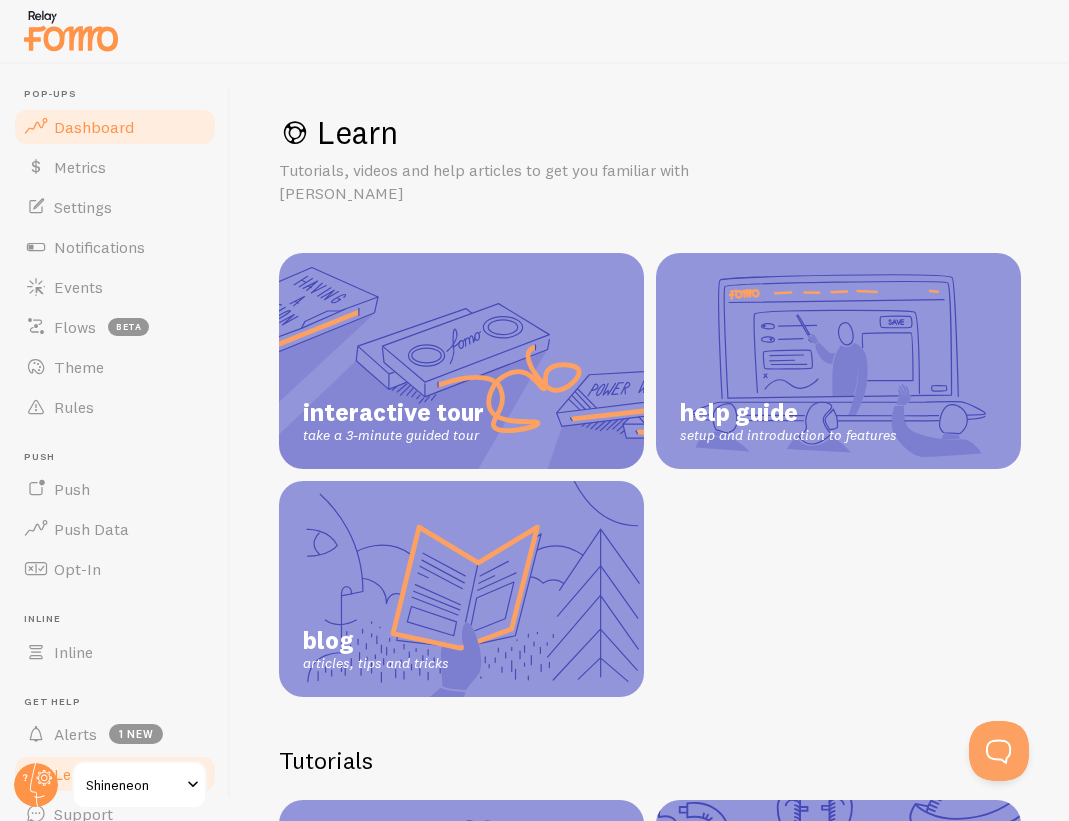 click on "Dashboard" at bounding box center (94, 127) 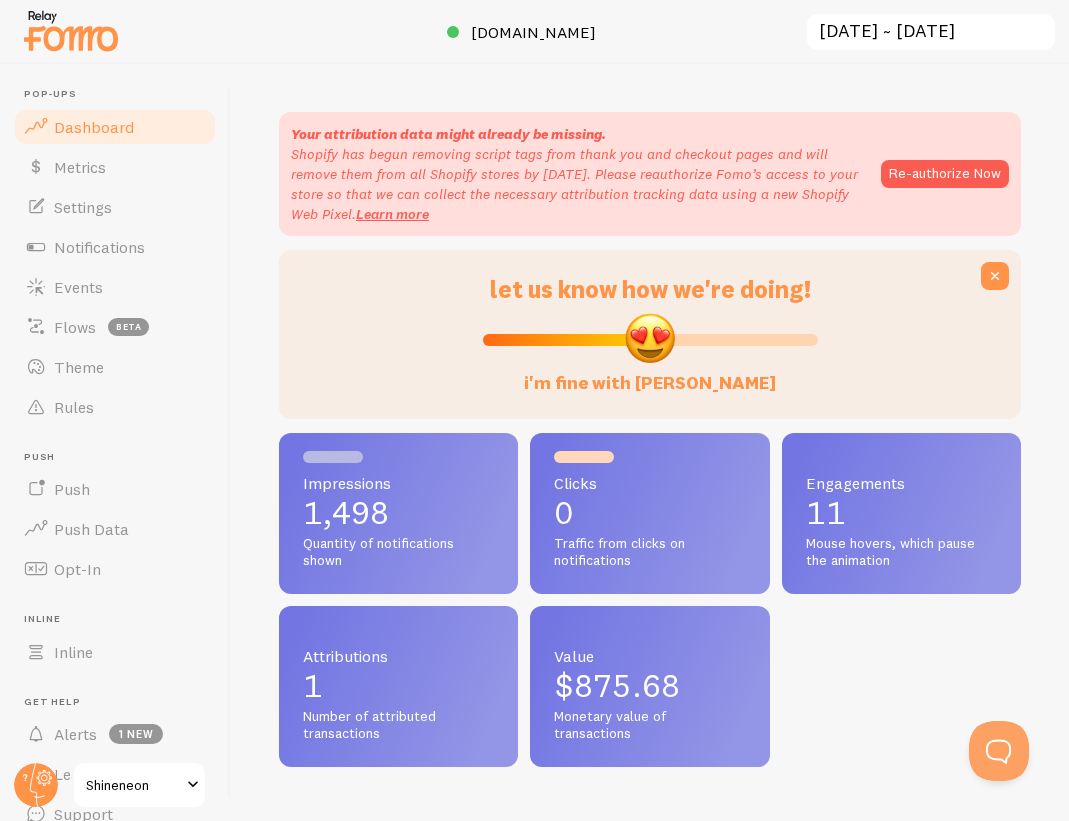 scroll, scrollTop: 999475, scrollLeft: 999258, axis: both 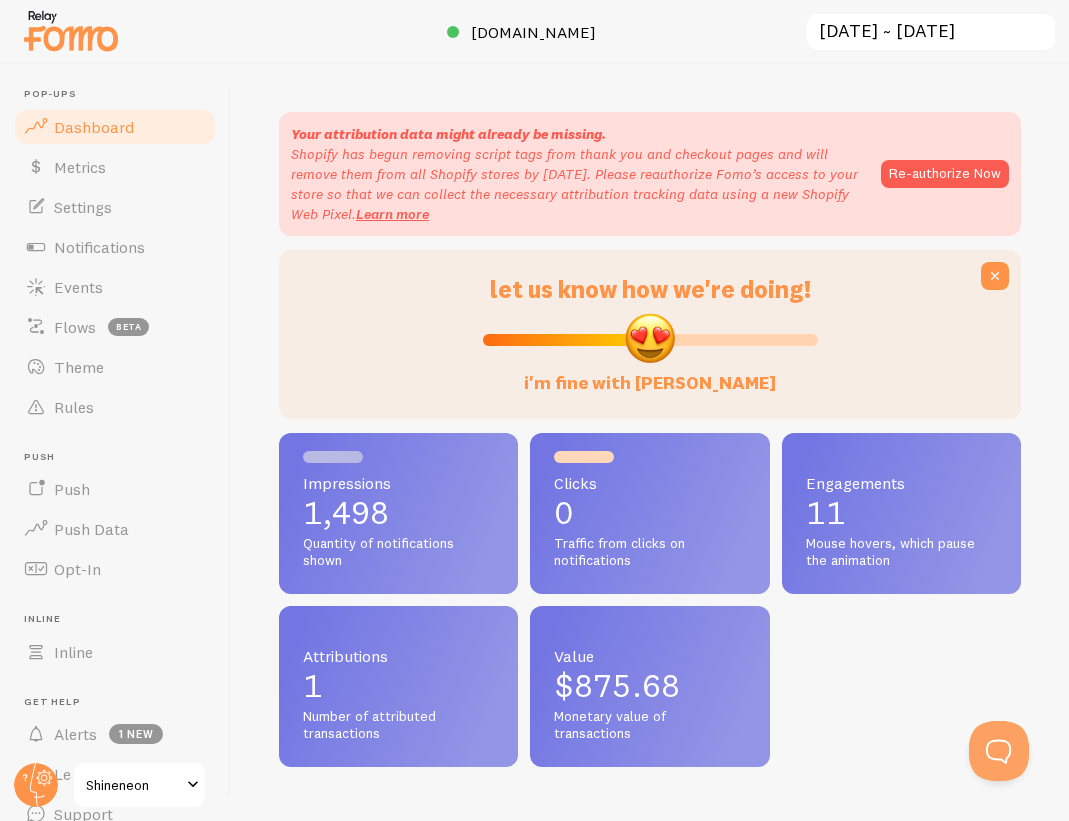 click on "Shineneon" at bounding box center [133, 785] 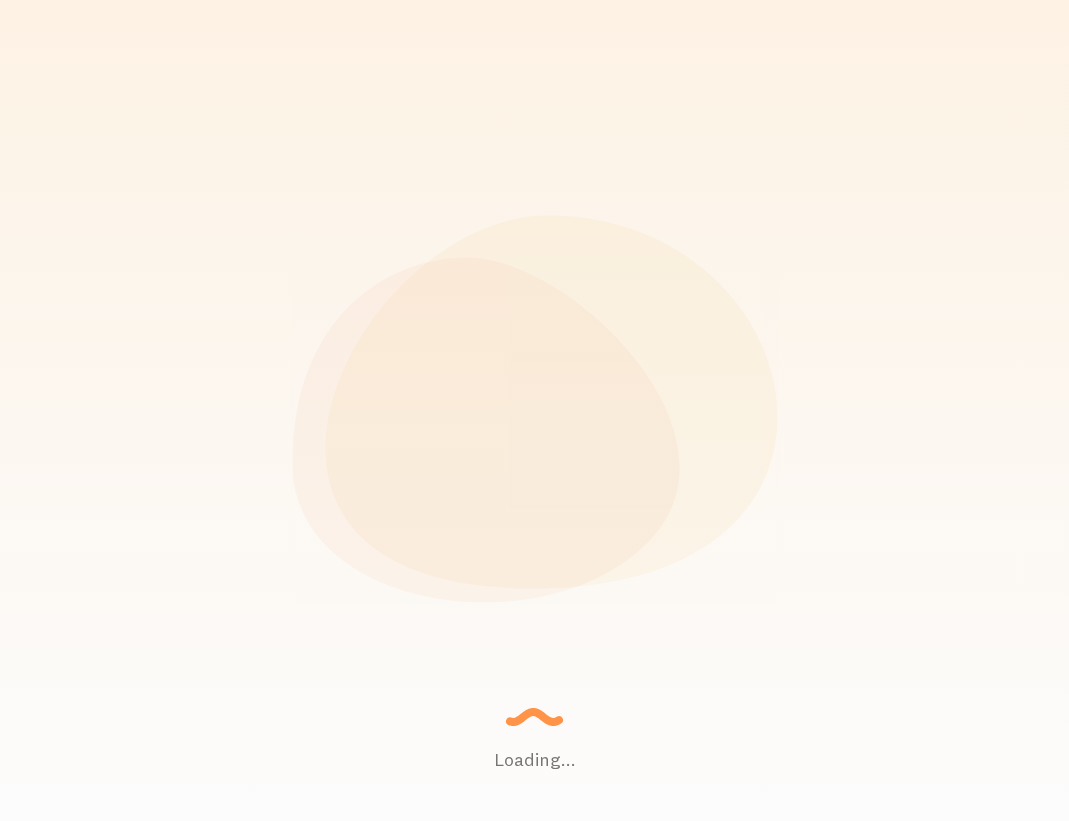 scroll, scrollTop: 0, scrollLeft: 0, axis: both 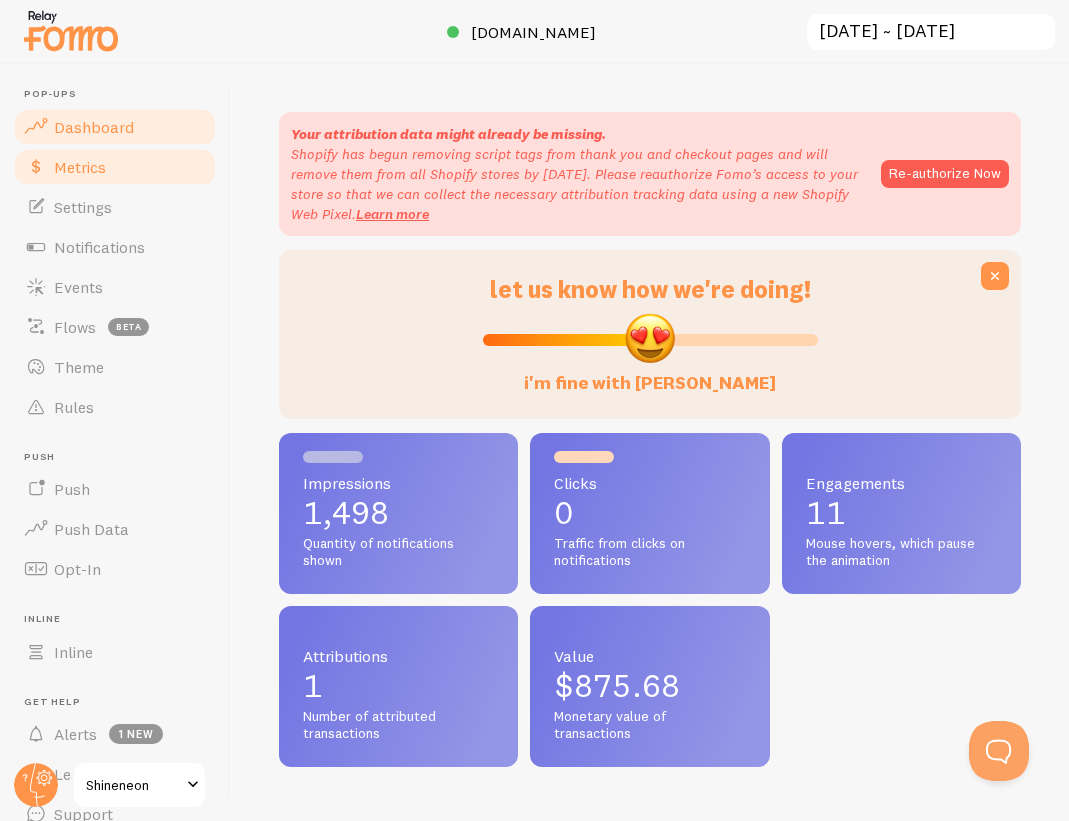 click on "Metrics" at bounding box center [80, 167] 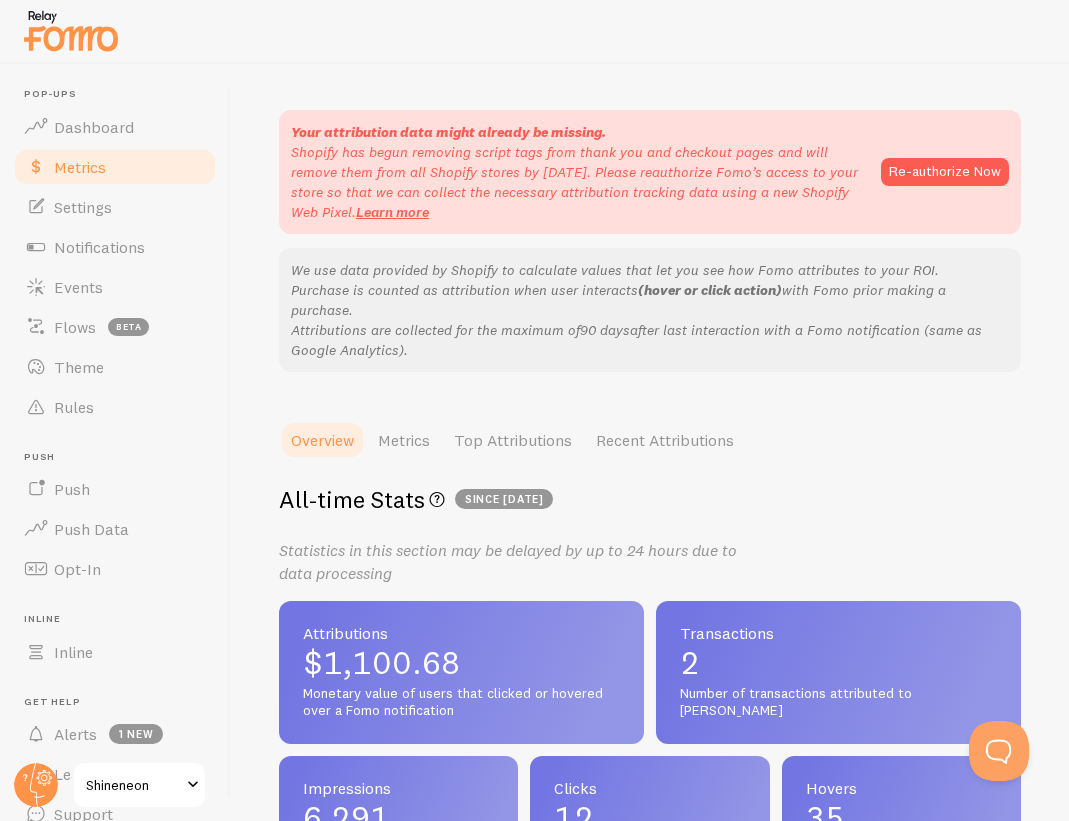 scroll, scrollTop: 240, scrollLeft: 0, axis: vertical 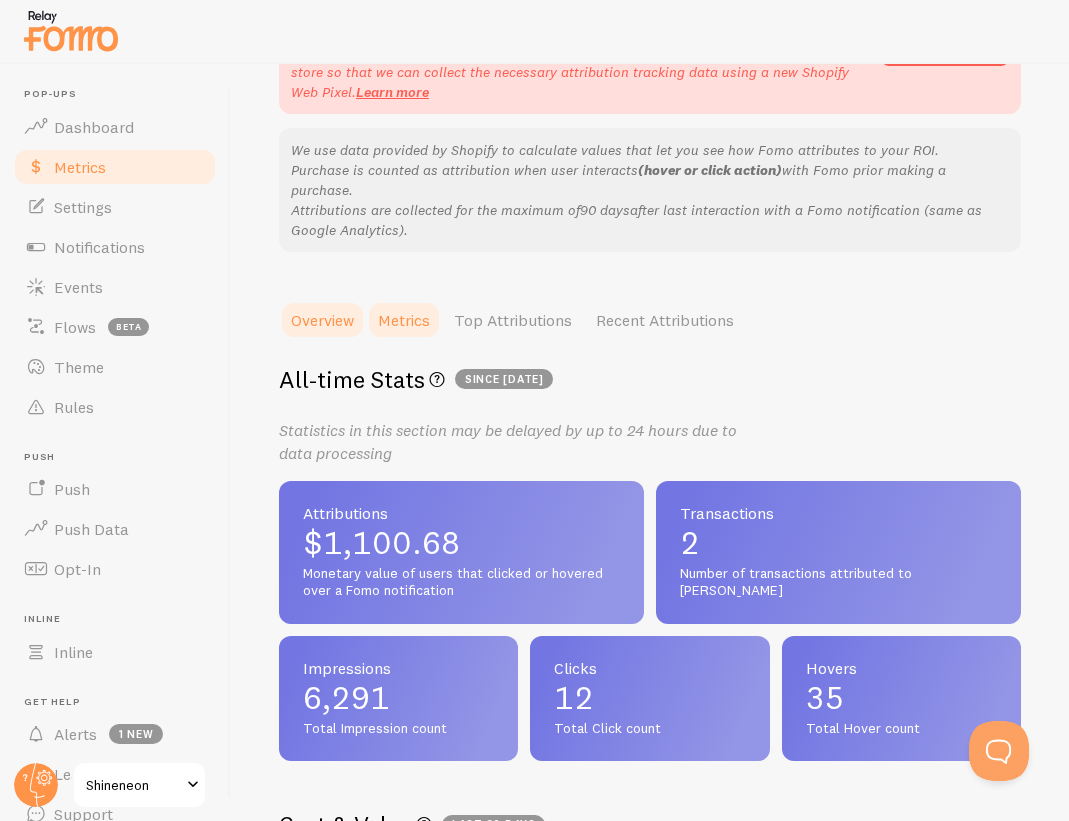 click on "Metrics" at bounding box center (404, 320) 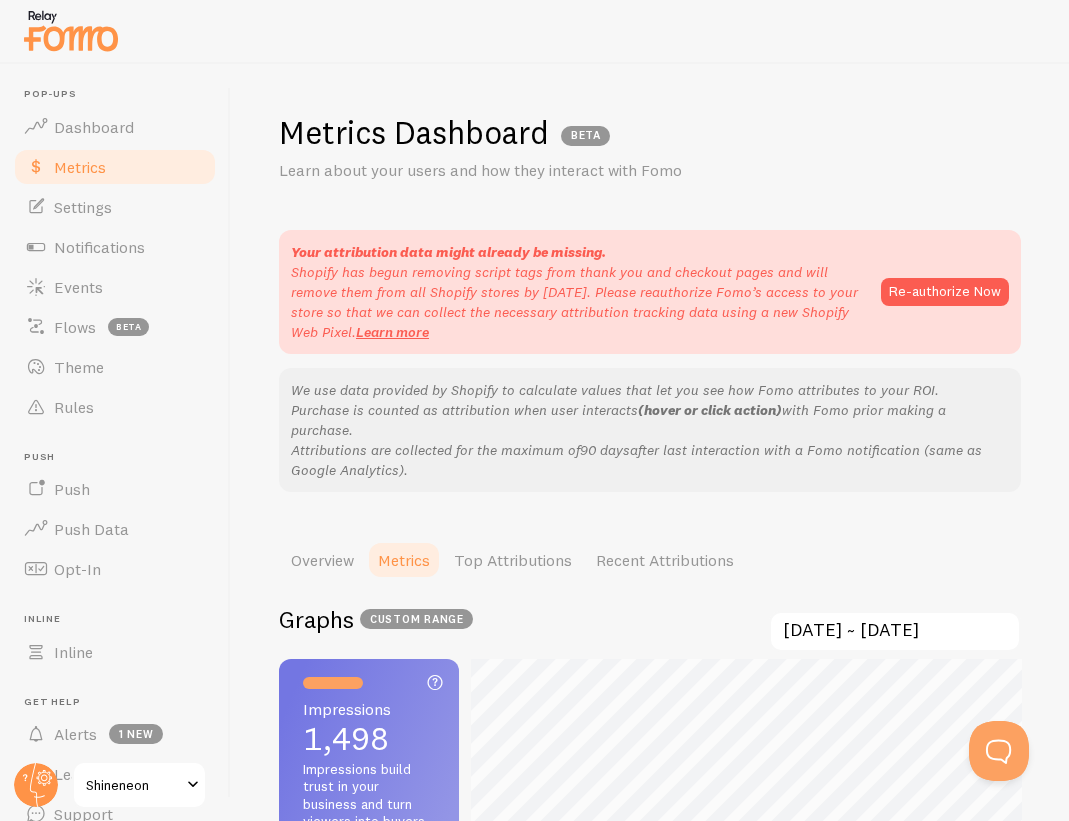 scroll, scrollTop: 999179, scrollLeft: 998931, axis: both 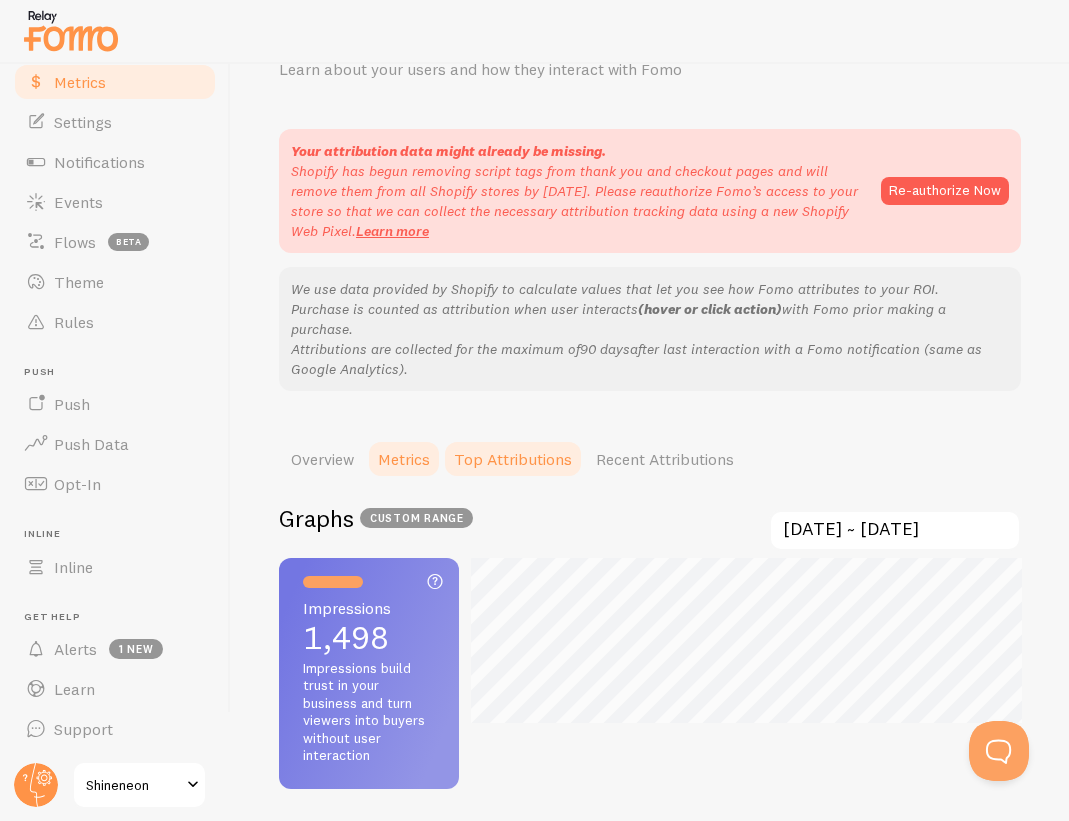click on "Top Attributions" at bounding box center [513, 459] 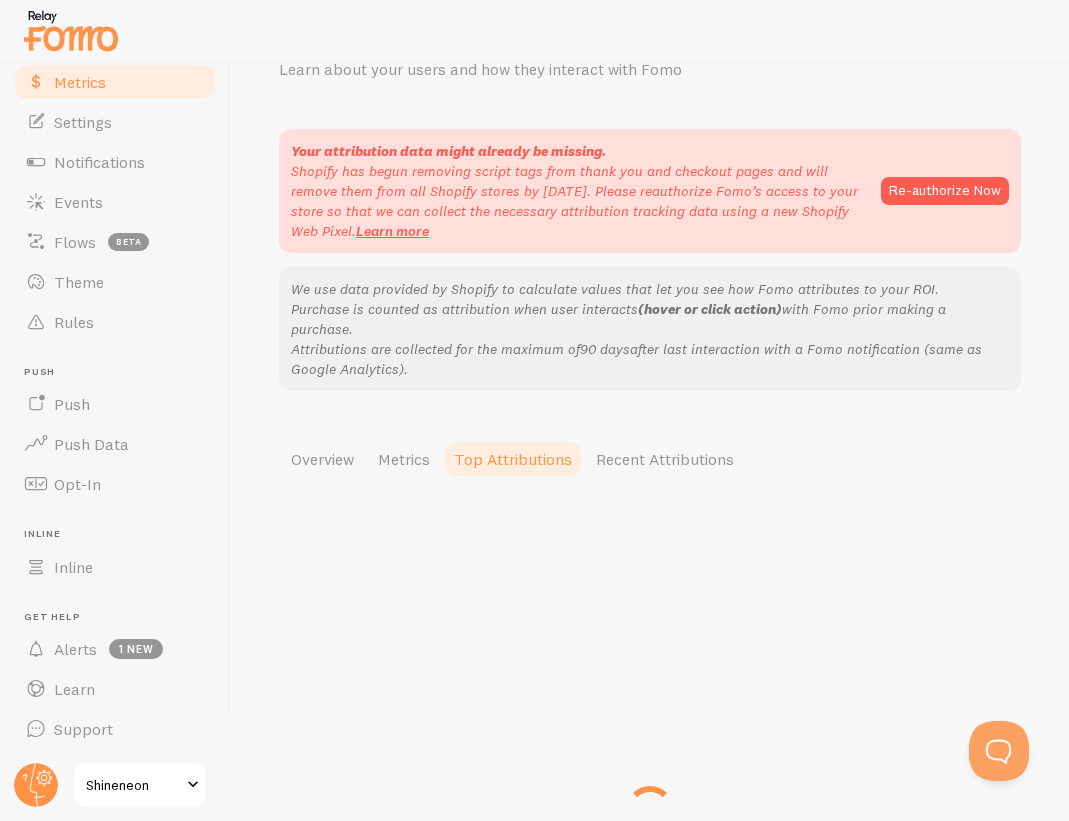 scroll, scrollTop: 78, scrollLeft: 0, axis: vertical 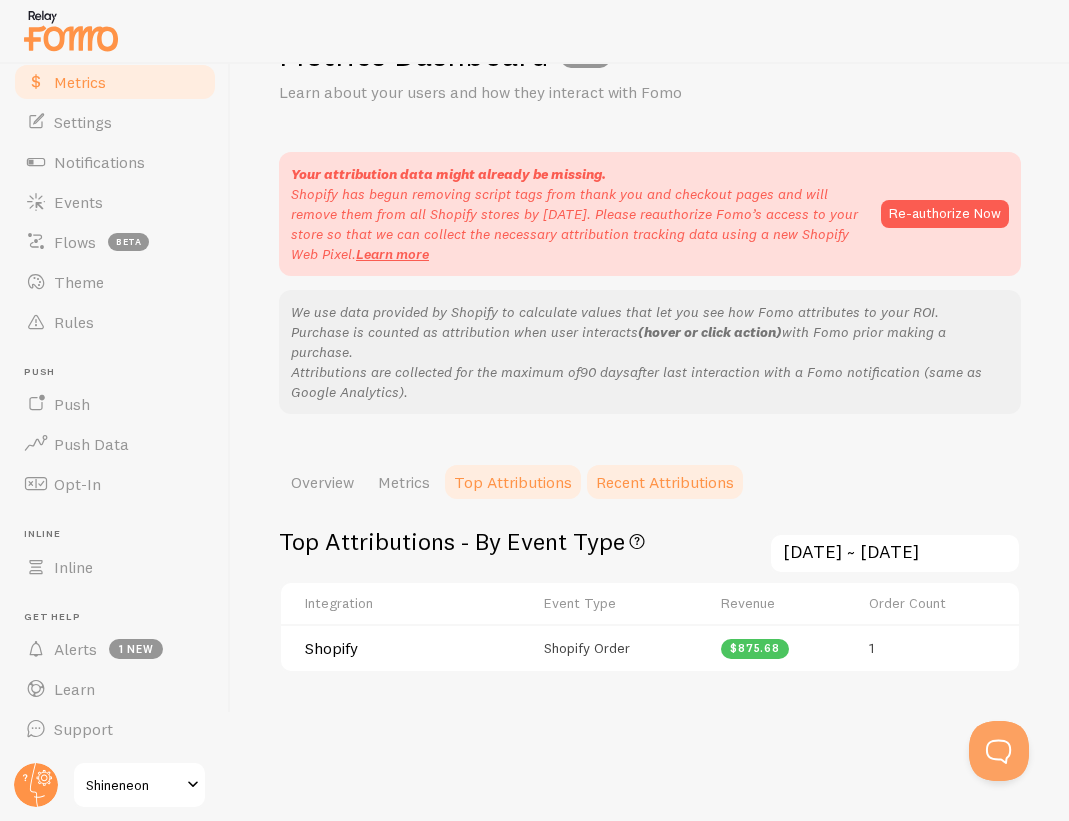 click on "Recent Attributions" at bounding box center [665, 482] 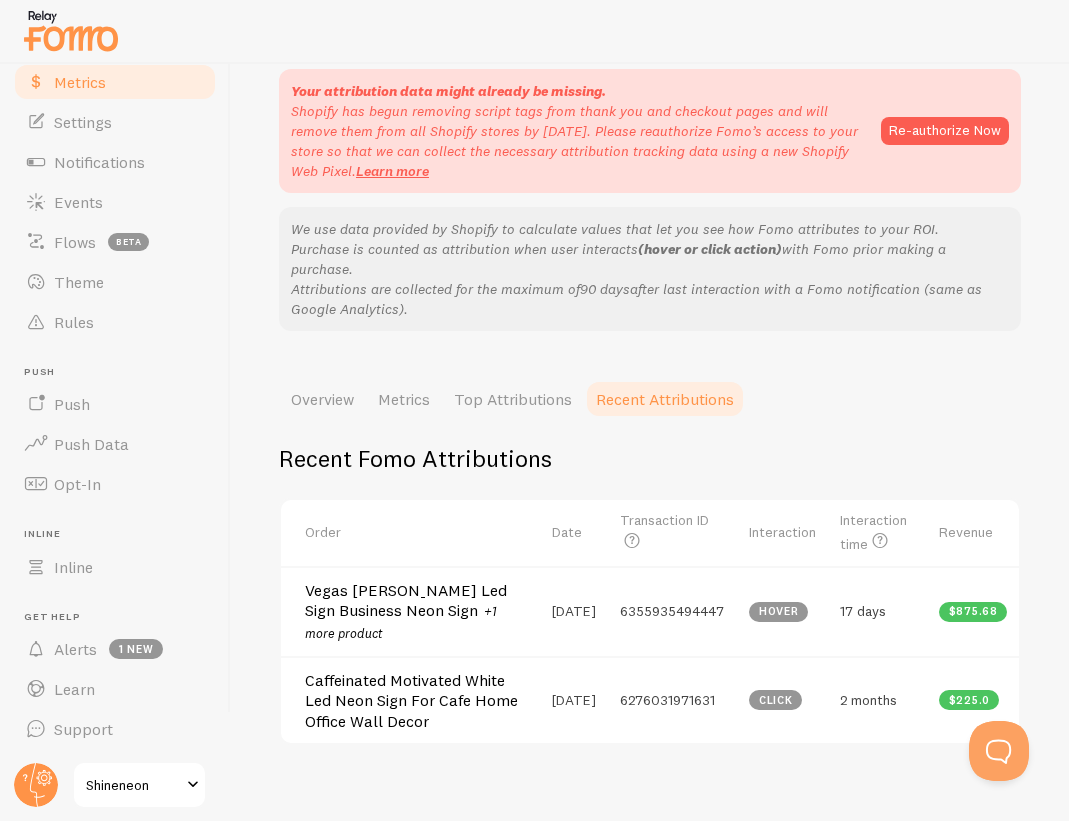 scroll, scrollTop: 198, scrollLeft: 0, axis: vertical 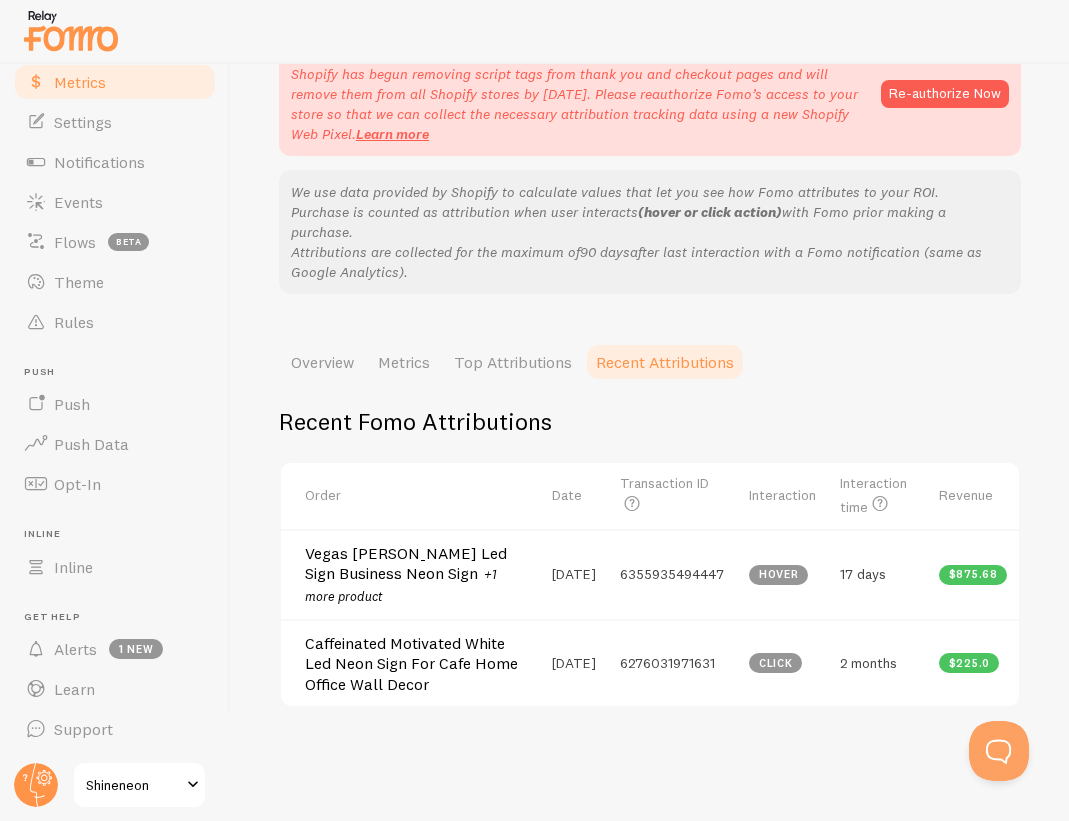 drag, startPoint x: 763, startPoint y: 551, endPoint x: 805, endPoint y: 551, distance: 42 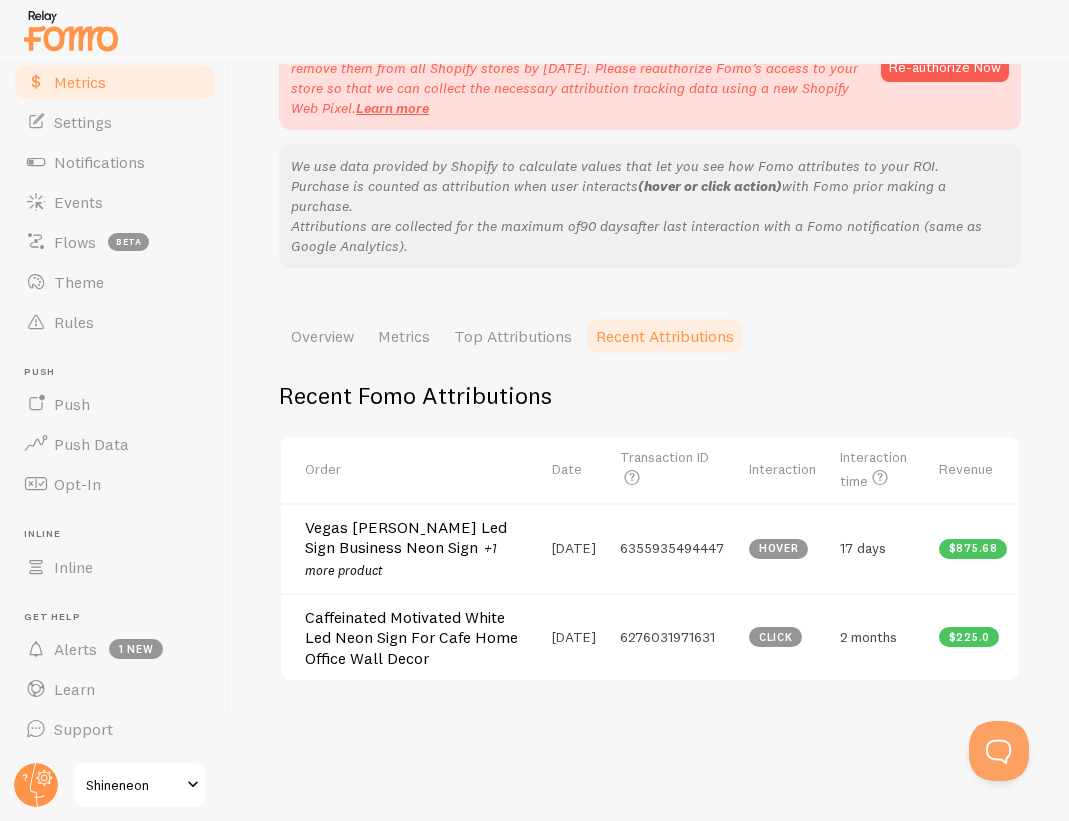 scroll, scrollTop: 233, scrollLeft: 0, axis: vertical 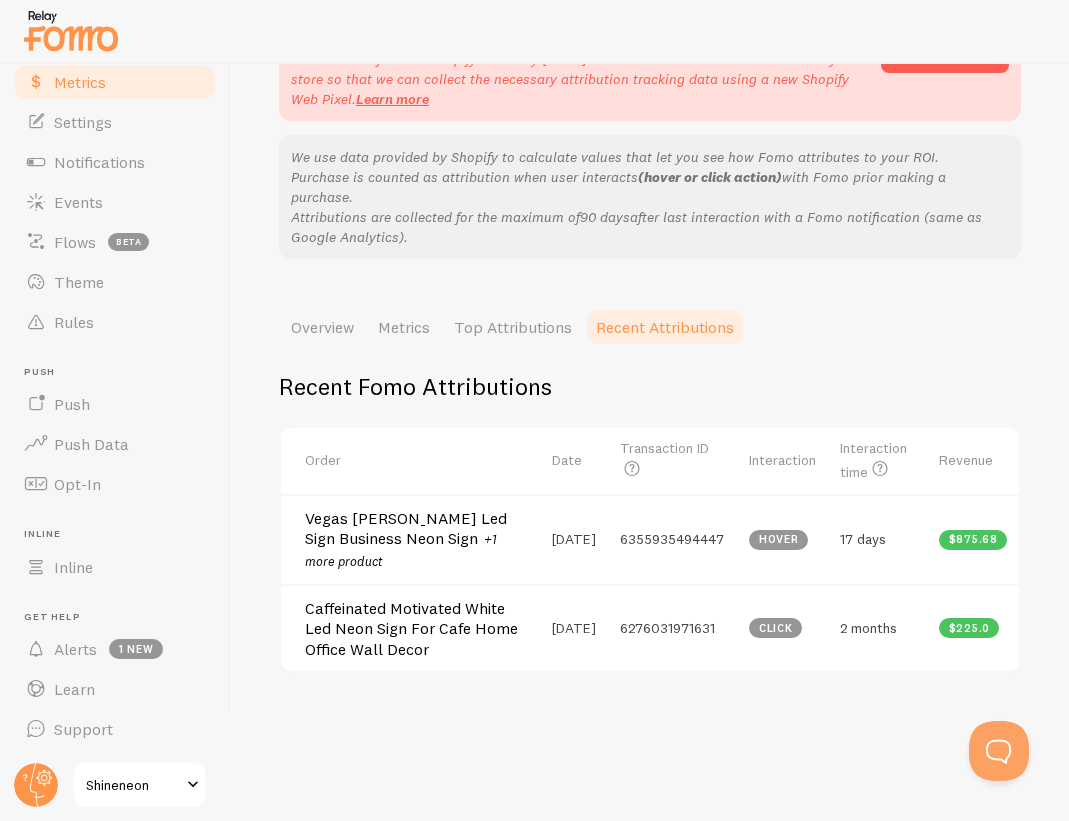 click on "click" at bounding box center (782, 628) 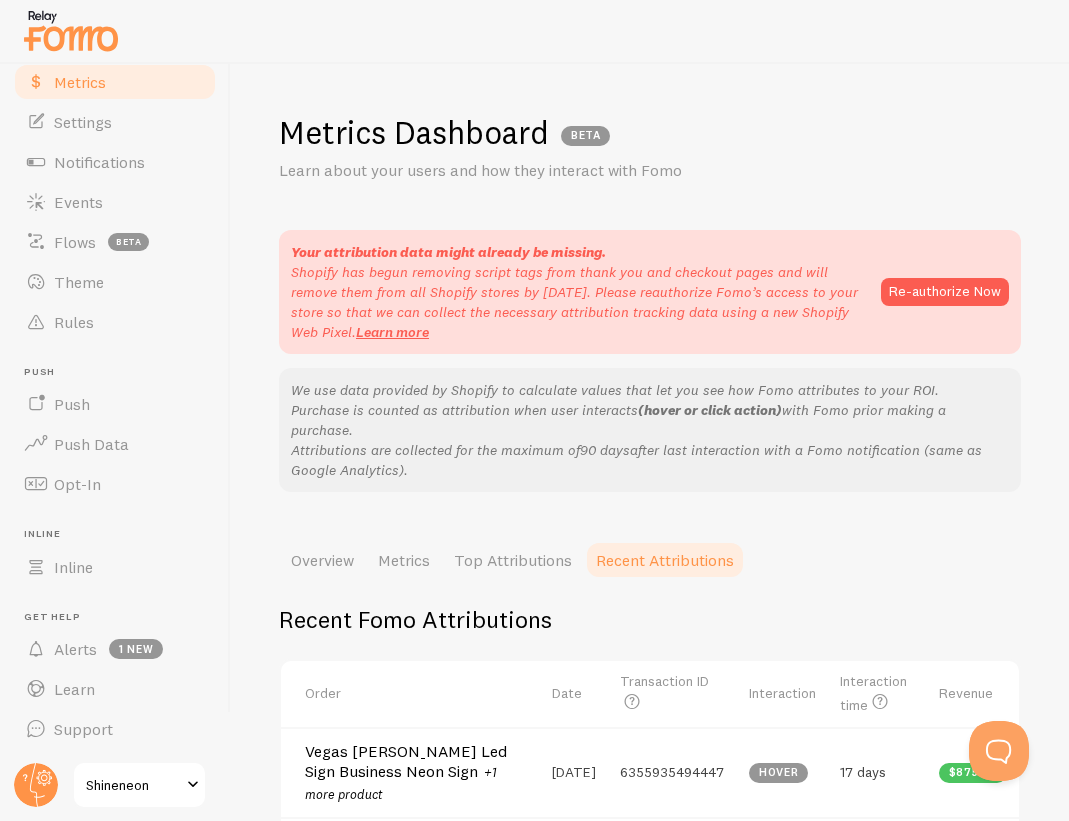 scroll, scrollTop: 233, scrollLeft: 0, axis: vertical 